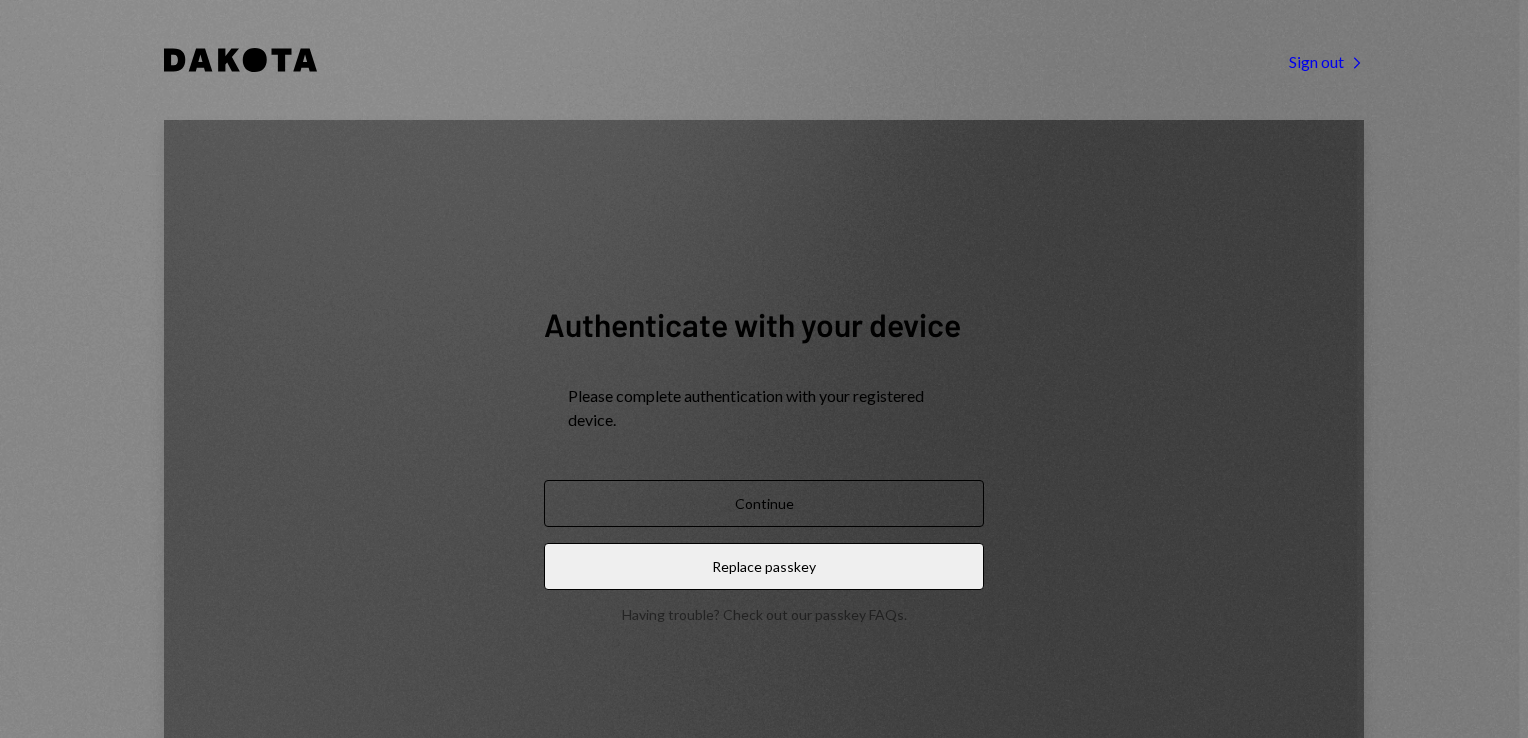 scroll, scrollTop: 0, scrollLeft: 0, axis: both 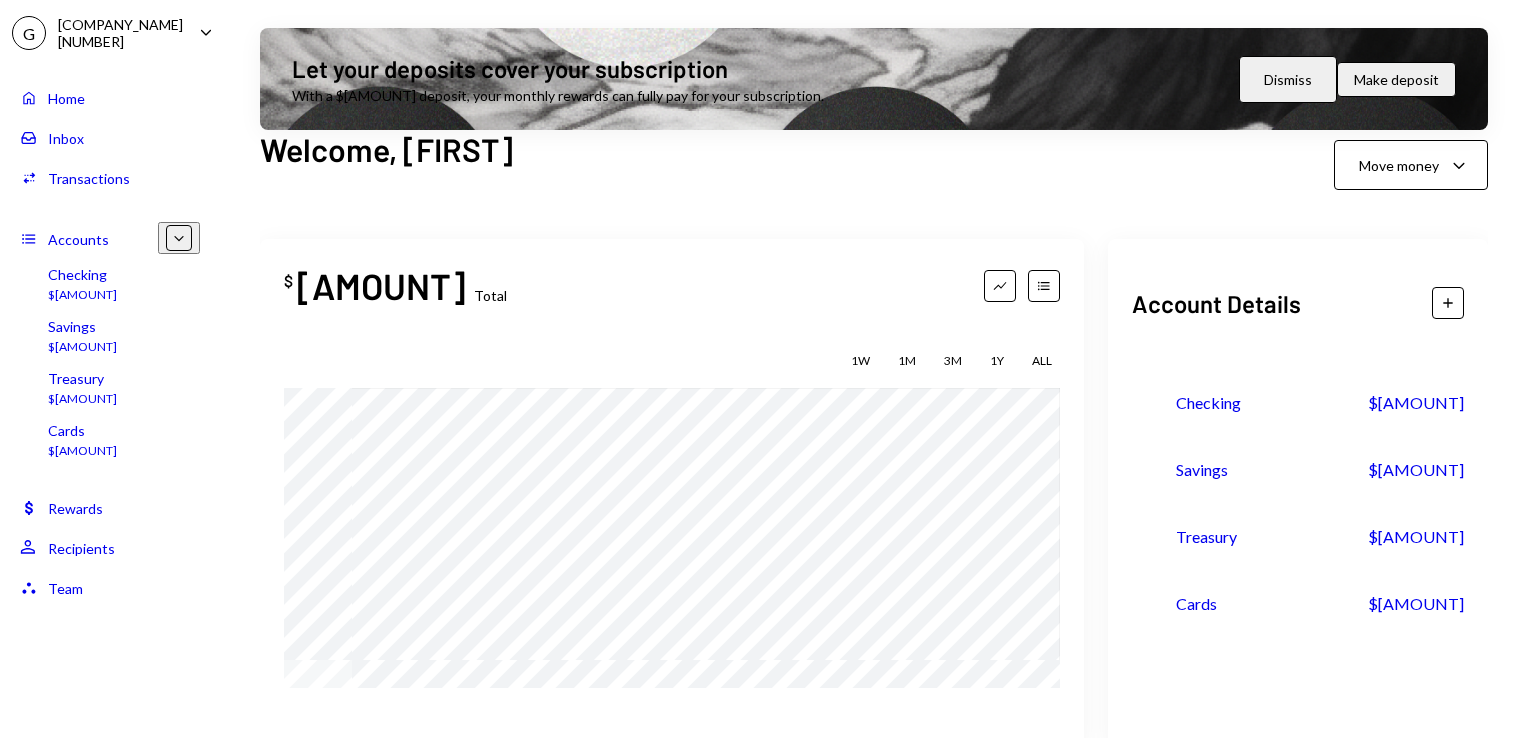 click on "Checking" at bounding box center [82, 274] 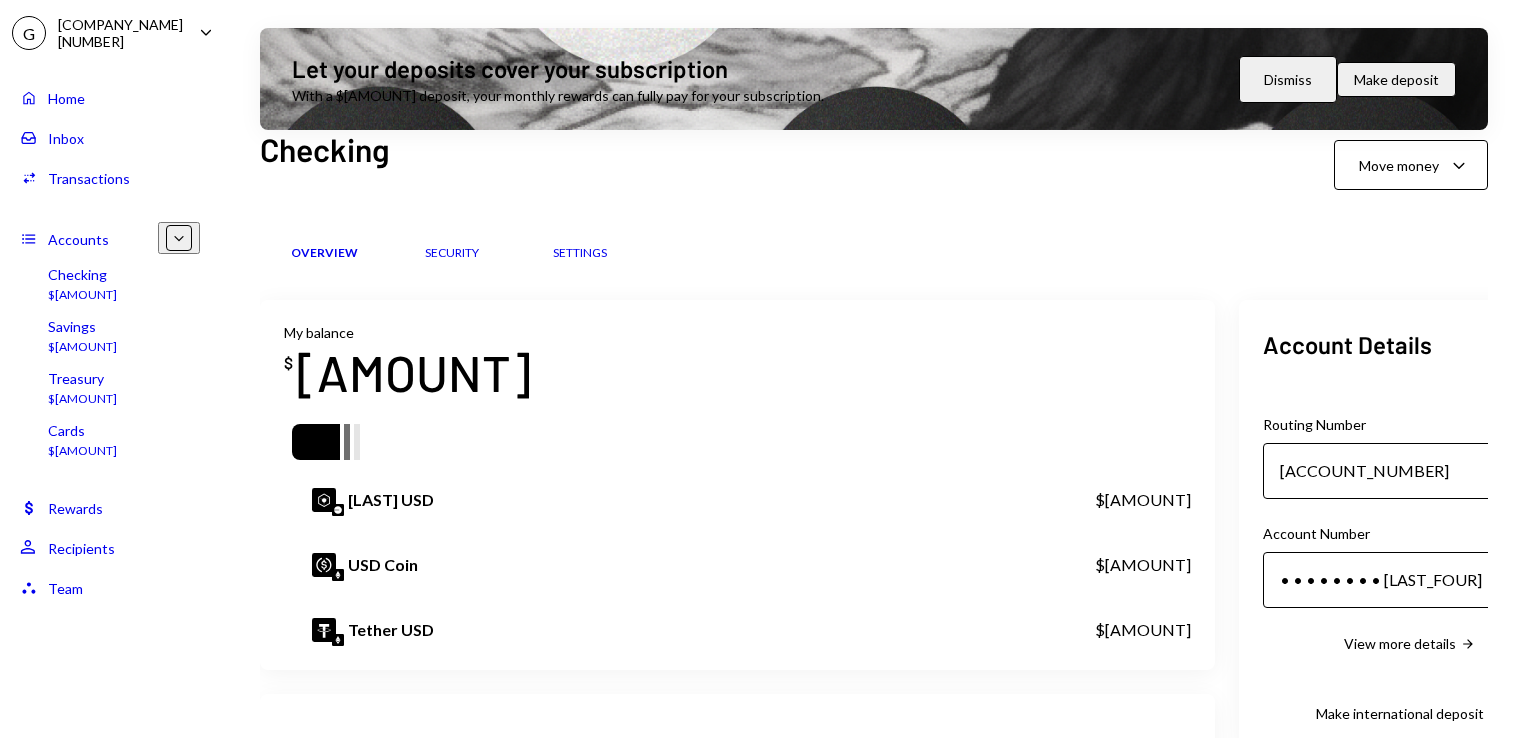 click on "Transactions" at bounding box center (89, 178) 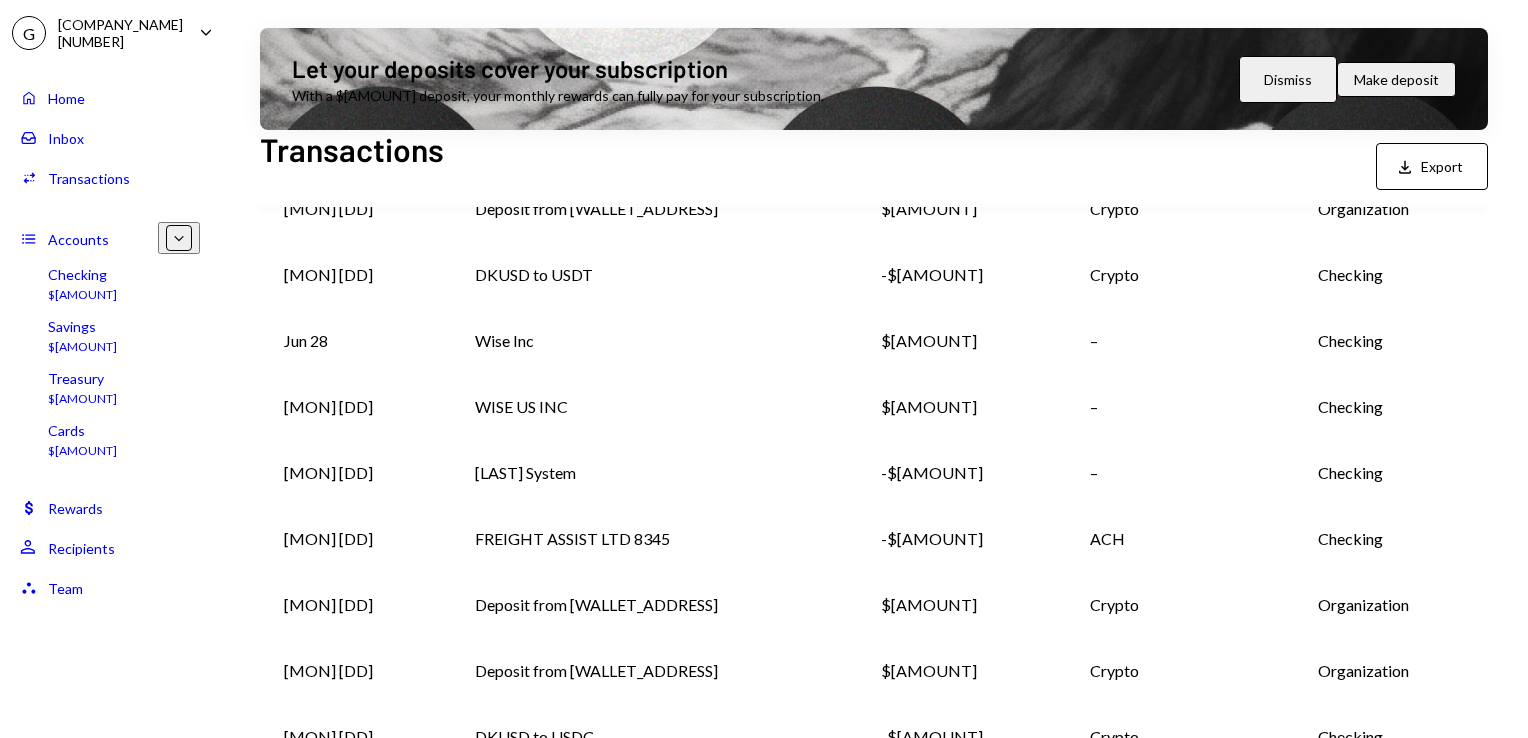 scroll, scrollTop: 400, scrollLeft: 0, axis: vertical 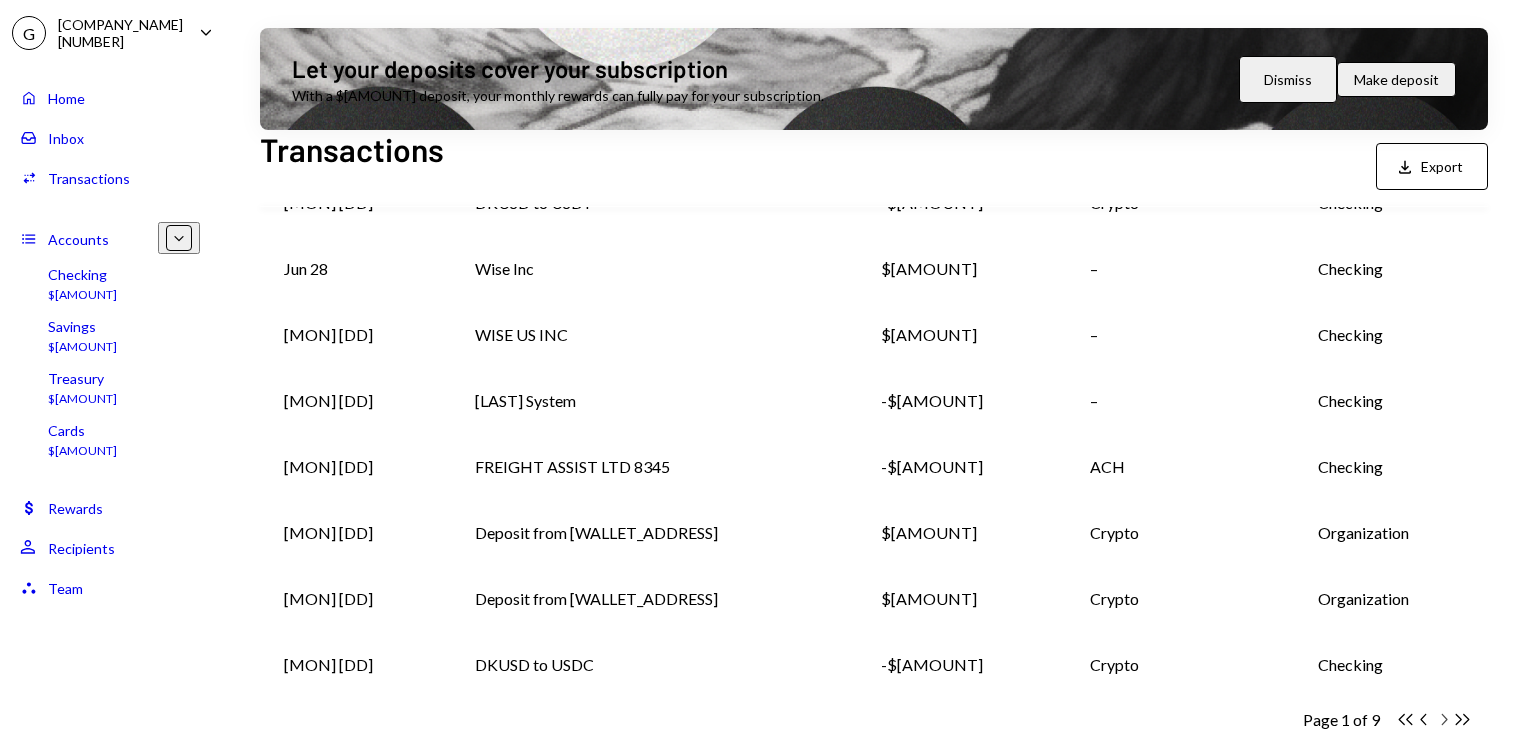 click on "Chevron Right" at bounding box center [1405, 719] 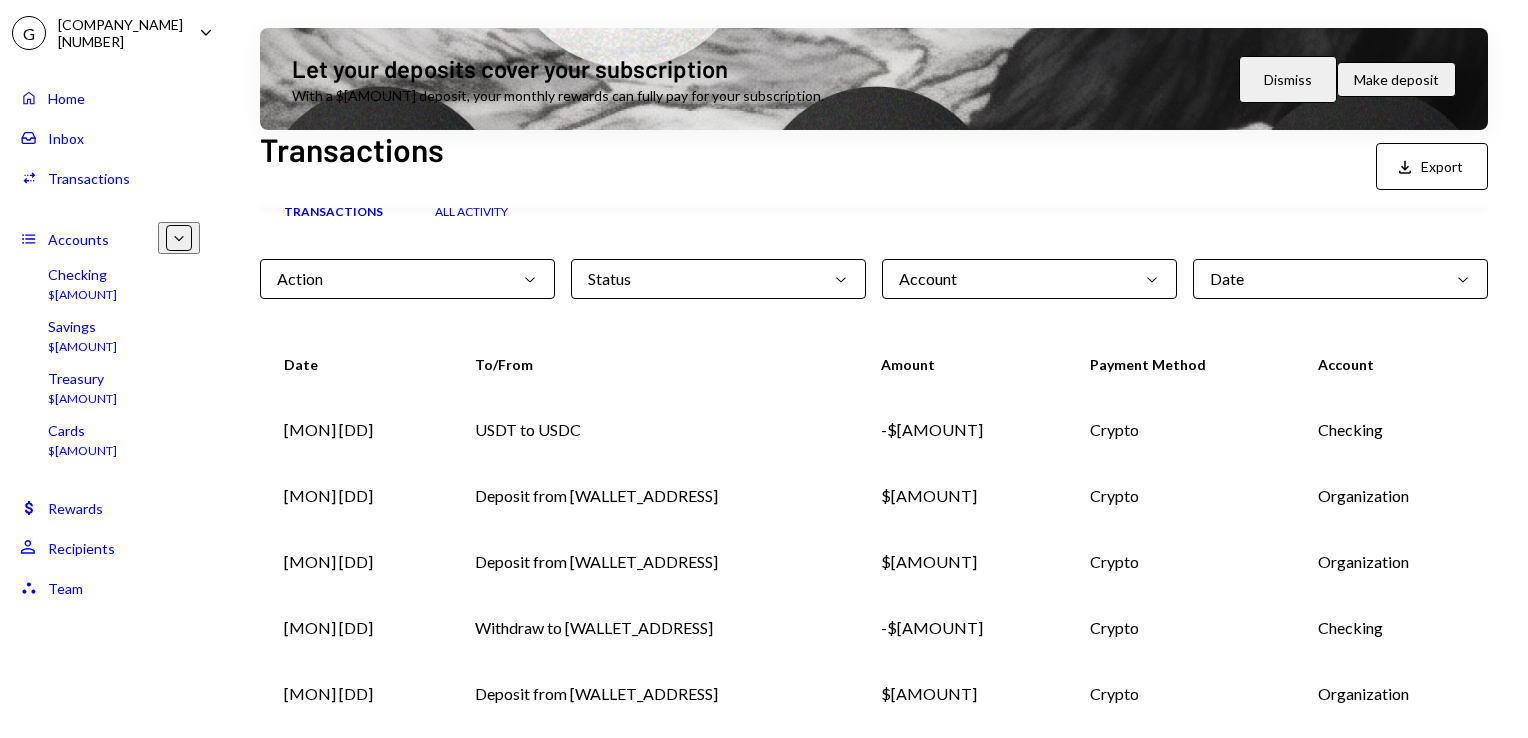 scroll, scrollTop: 400, scrollLeft: 0, axis: vertical 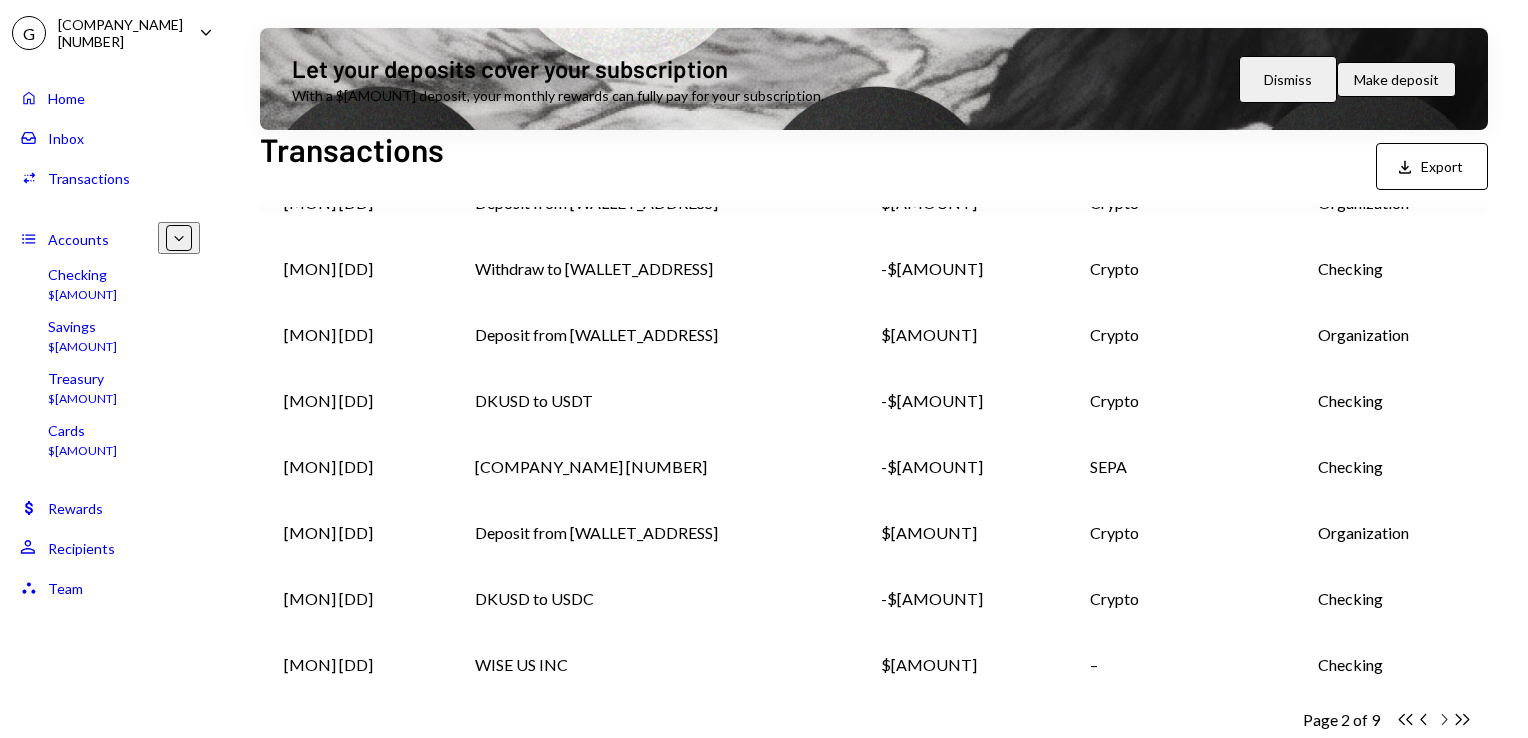 click at bounding box center (1406, 719) 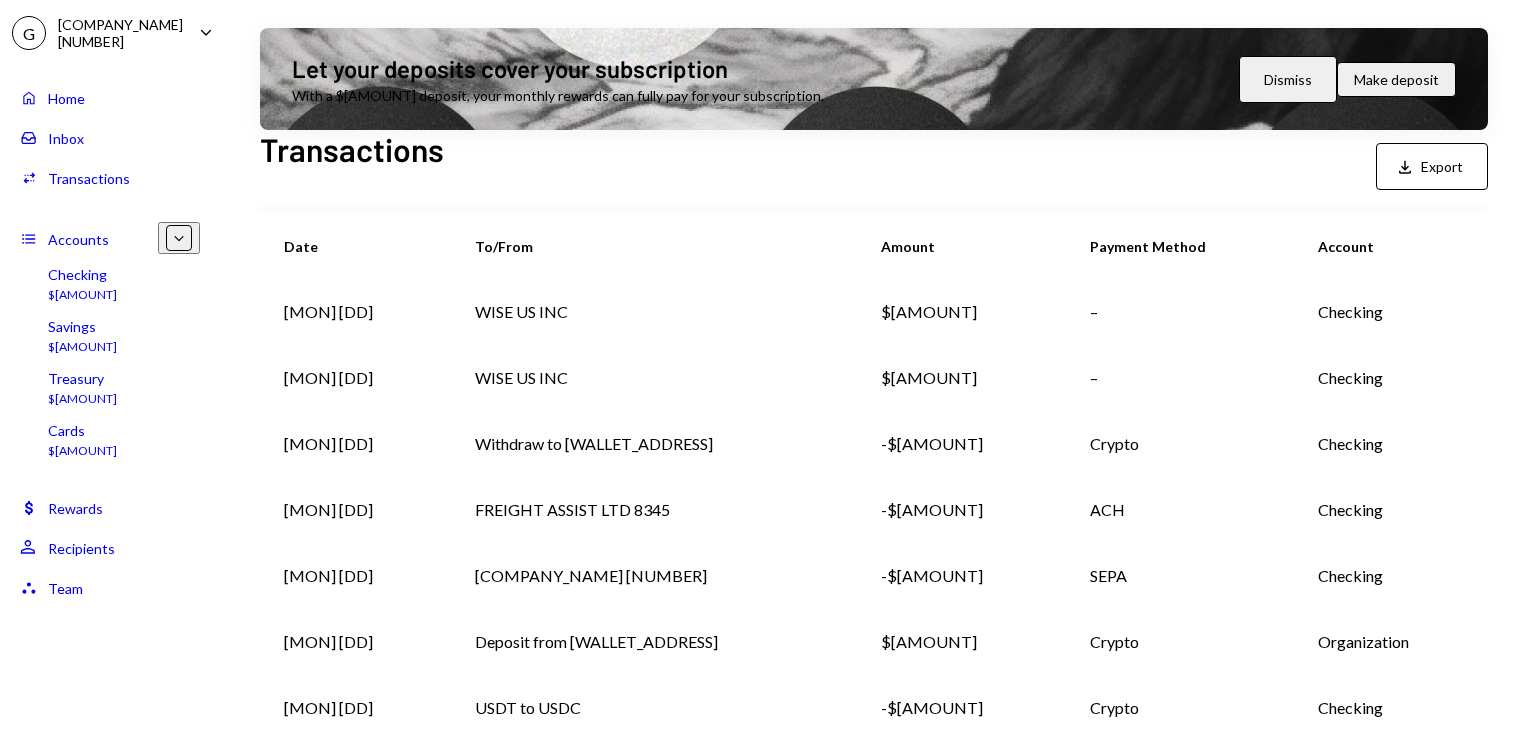 scroll, scrollTop: 156, scrollLeft: 0, axis: vertical 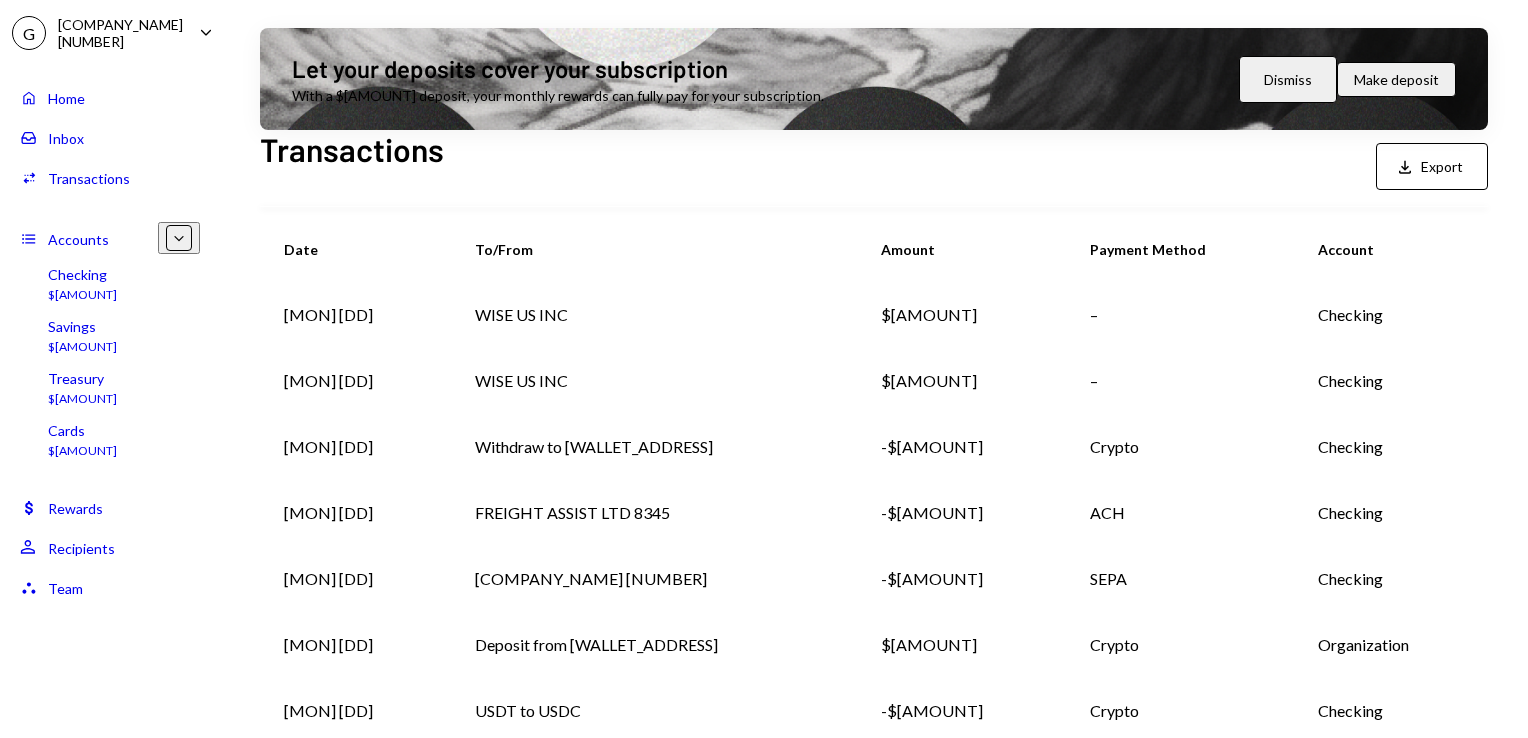 click on "WISE US INC" at bounding box center [654, 315] 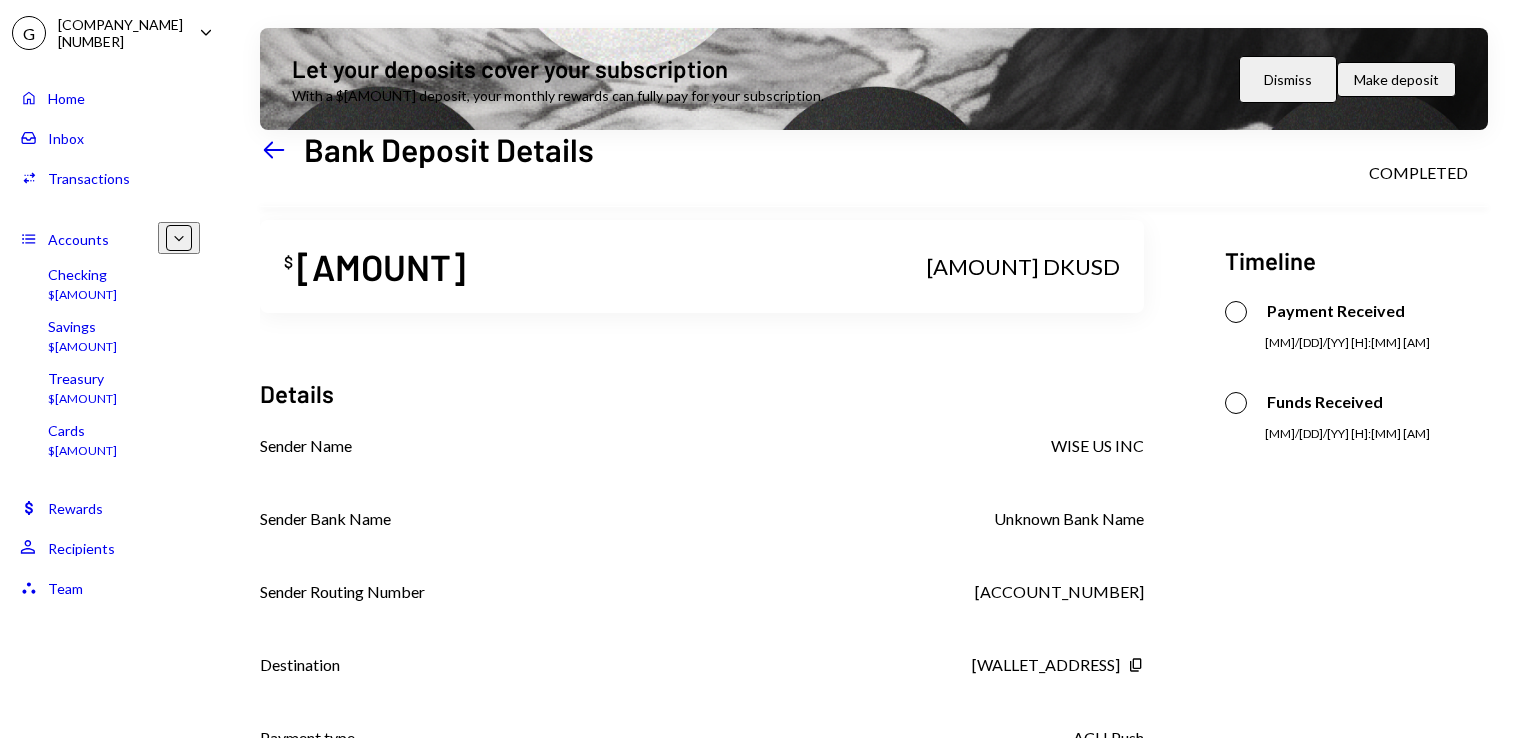 scroll, scrollTop: 0, scrollLeft: 0, axis: both 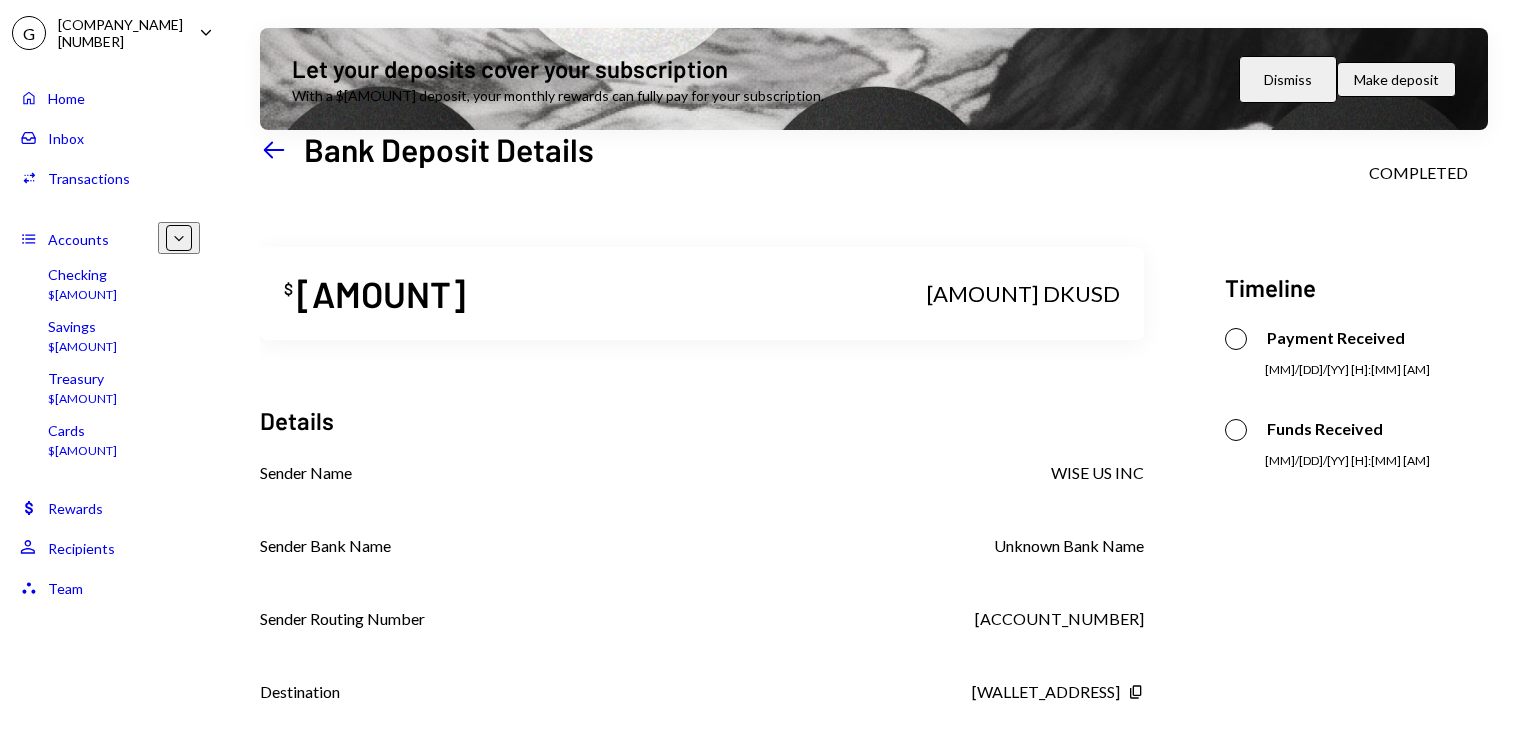 click at bounding box center [274, 149] 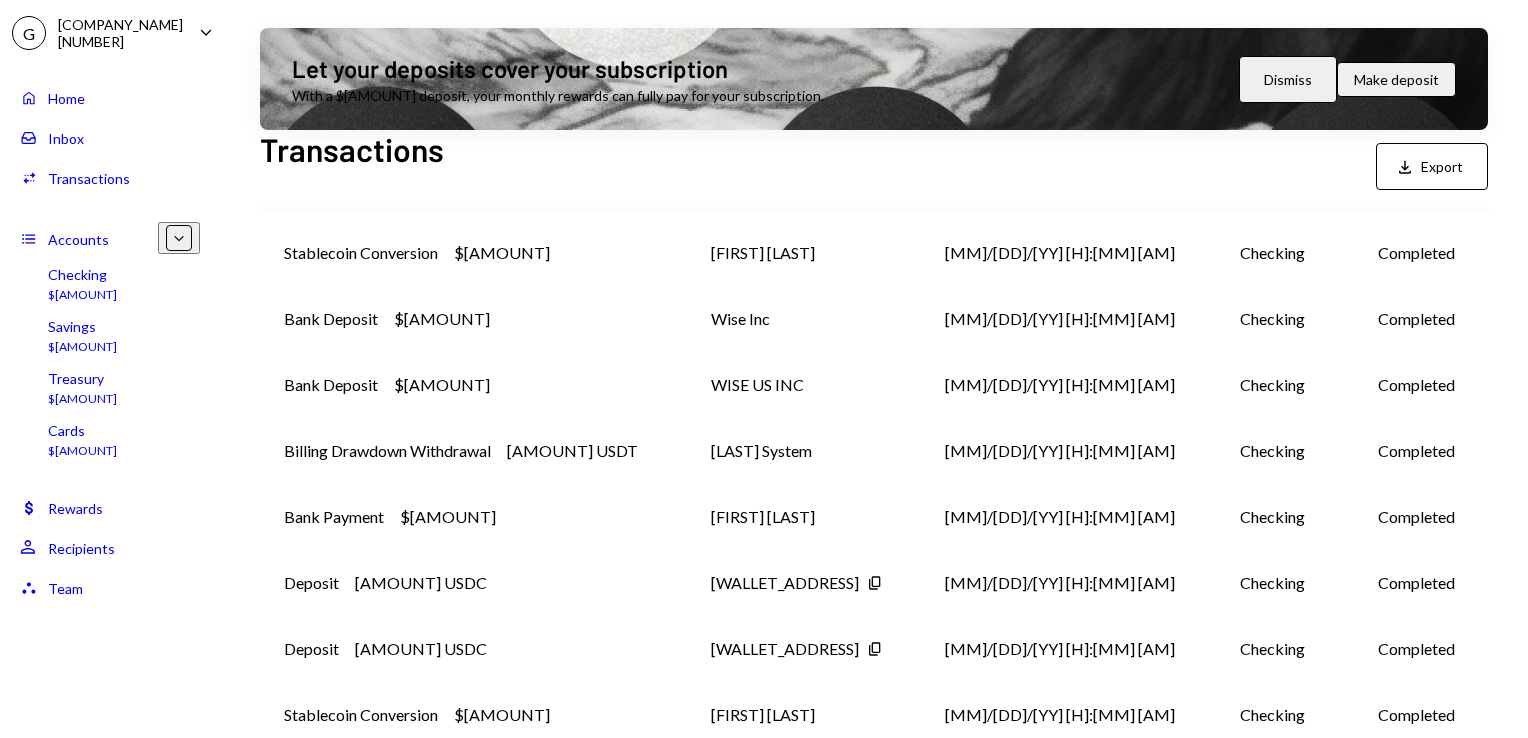 scroll, scrollTop: 400, scrollLeft: 0, axis: vertical 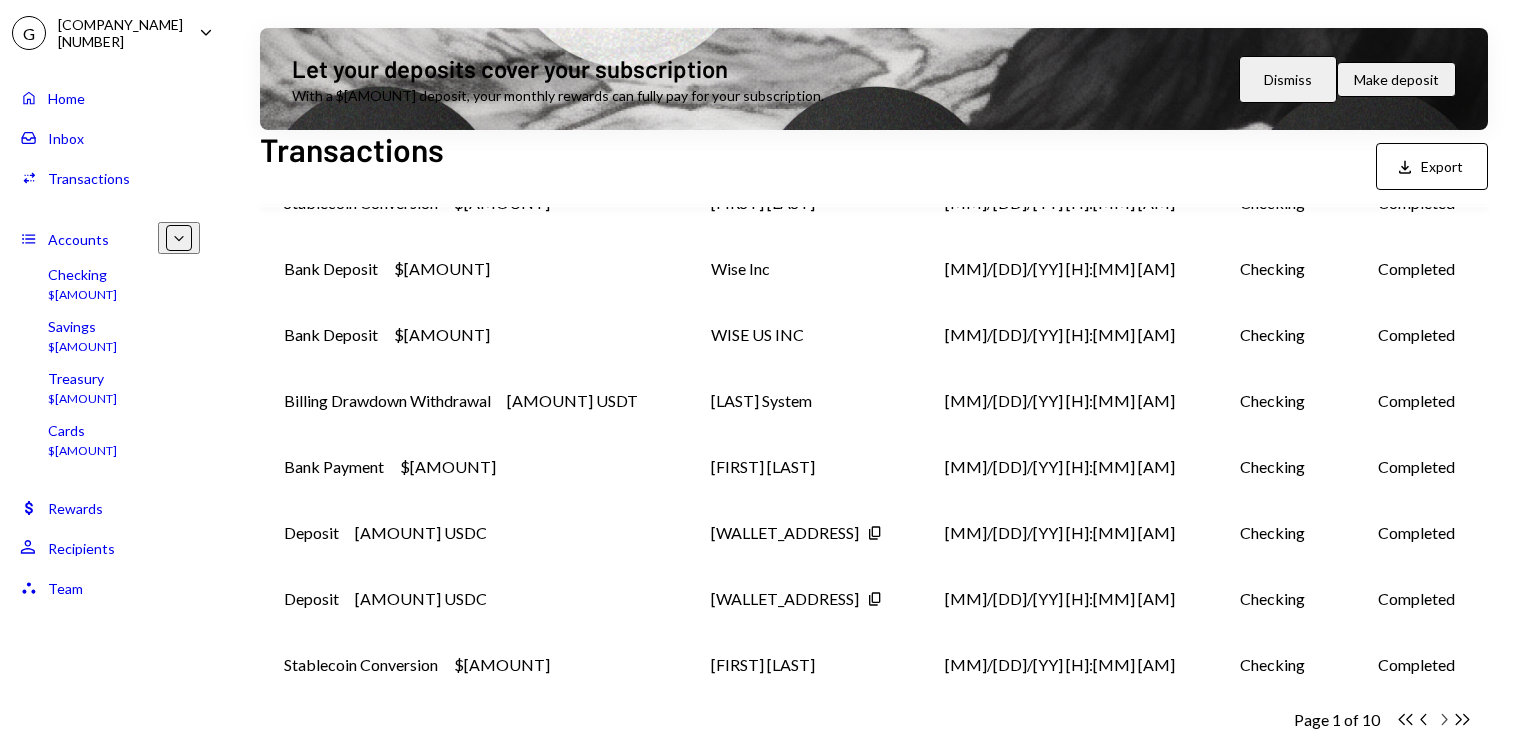 click on "Double Arrow Left Chevron Left Chevron Right Double Arrow Right" at bounding box center (1434, 719) 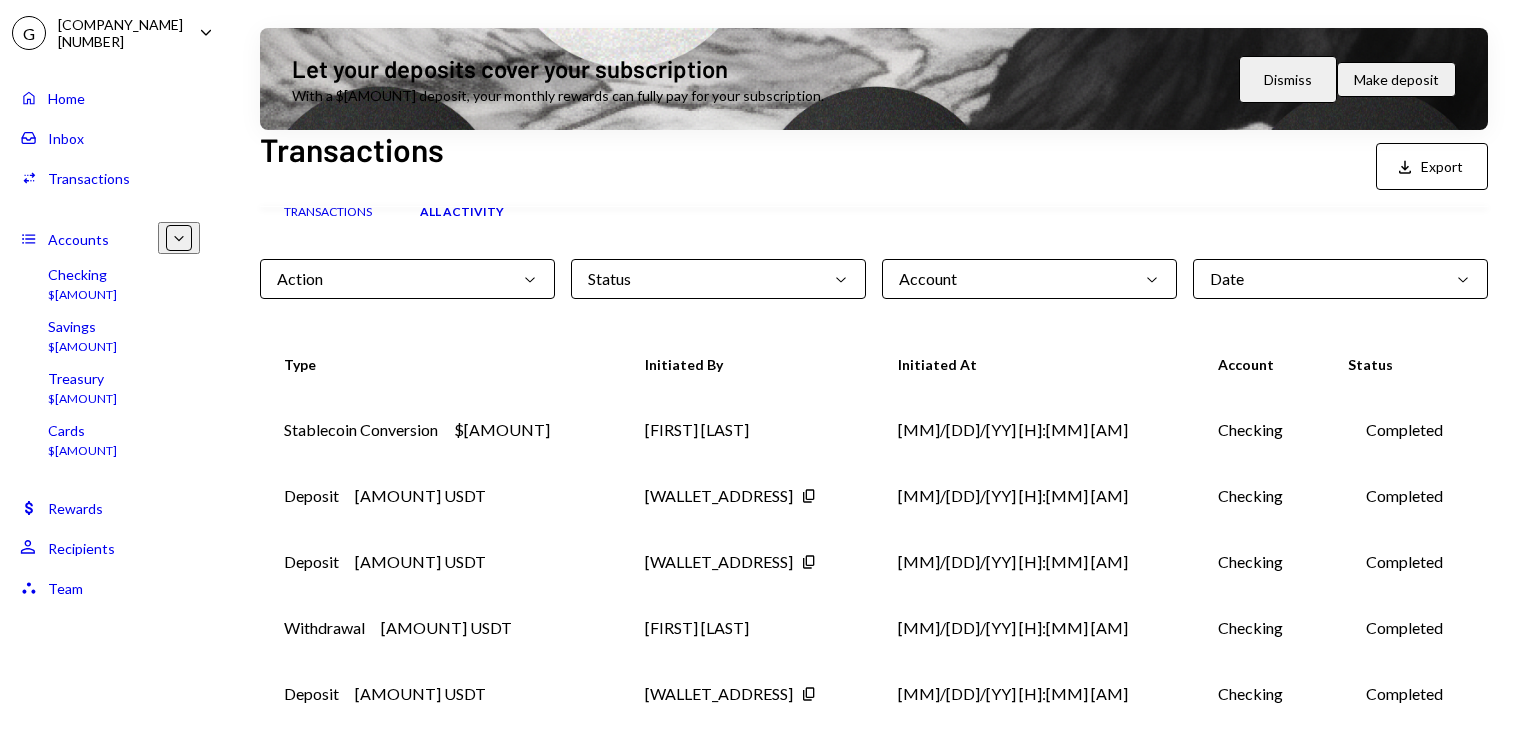 scroll, scrollTop: 400, scrollLeft: 0, axis: vertical 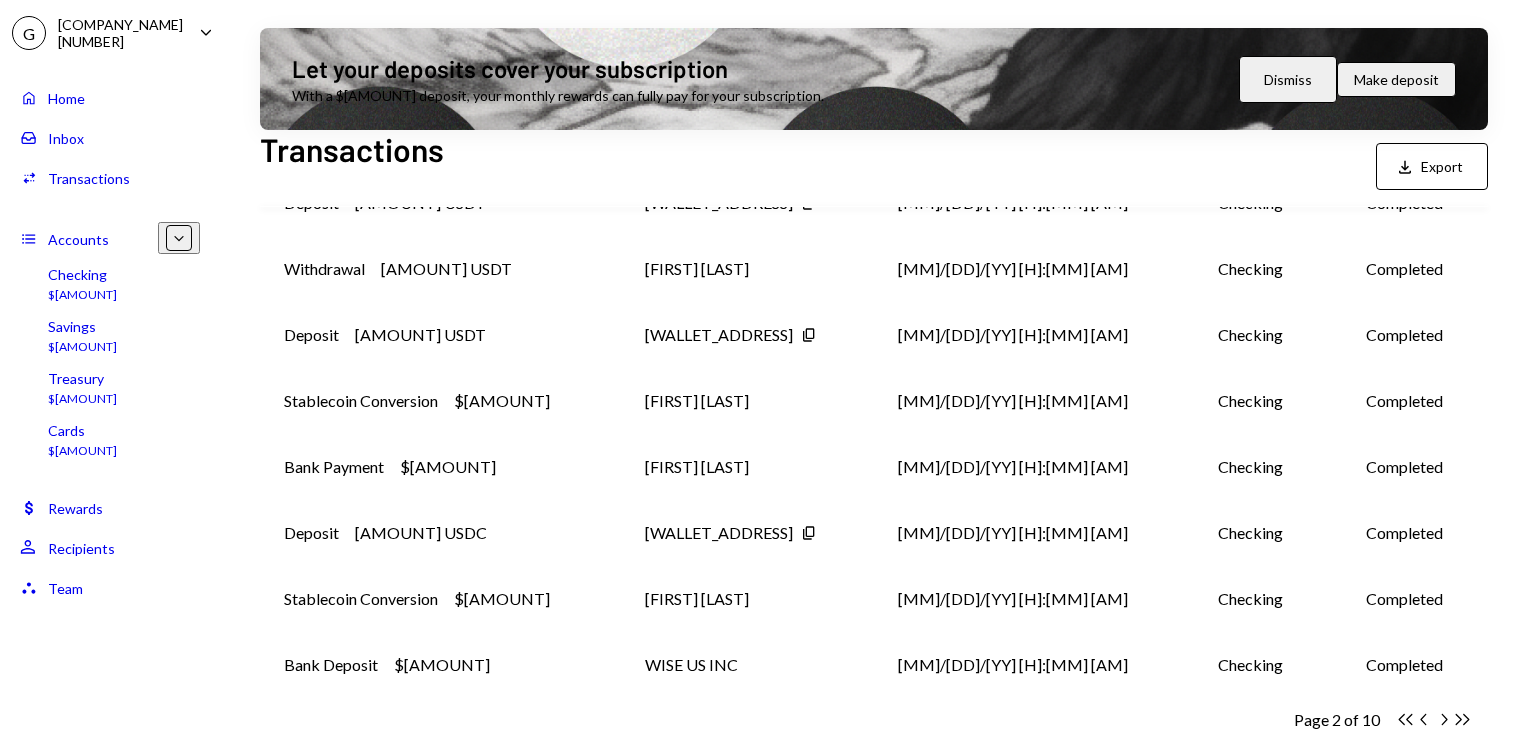 click on "Chevron Right" at bounding box center (1405, 719) 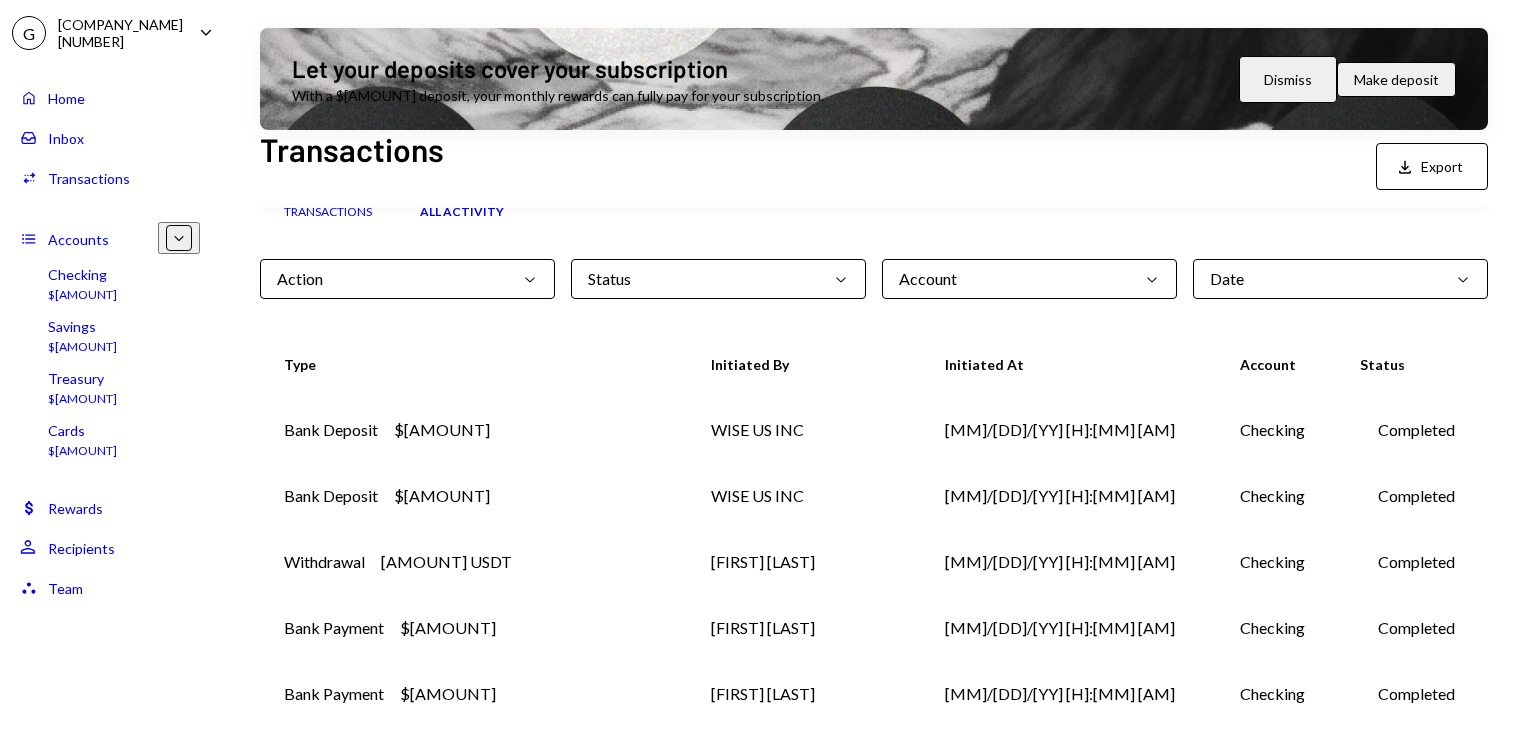 scroll, scrollTop: 400, scrollLeft: 0, axis: vertical 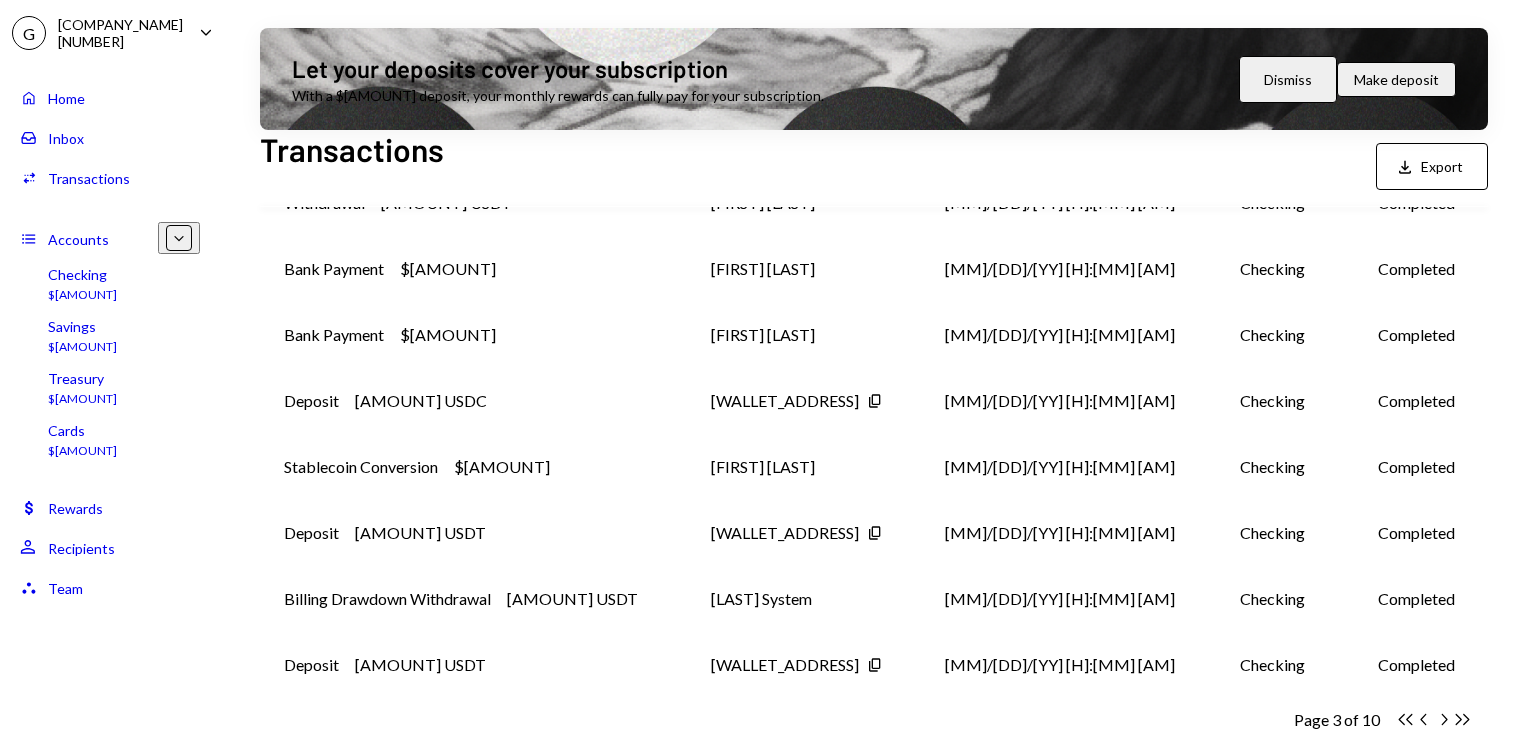 click on "Transactions" at bounding box center (89, 178) 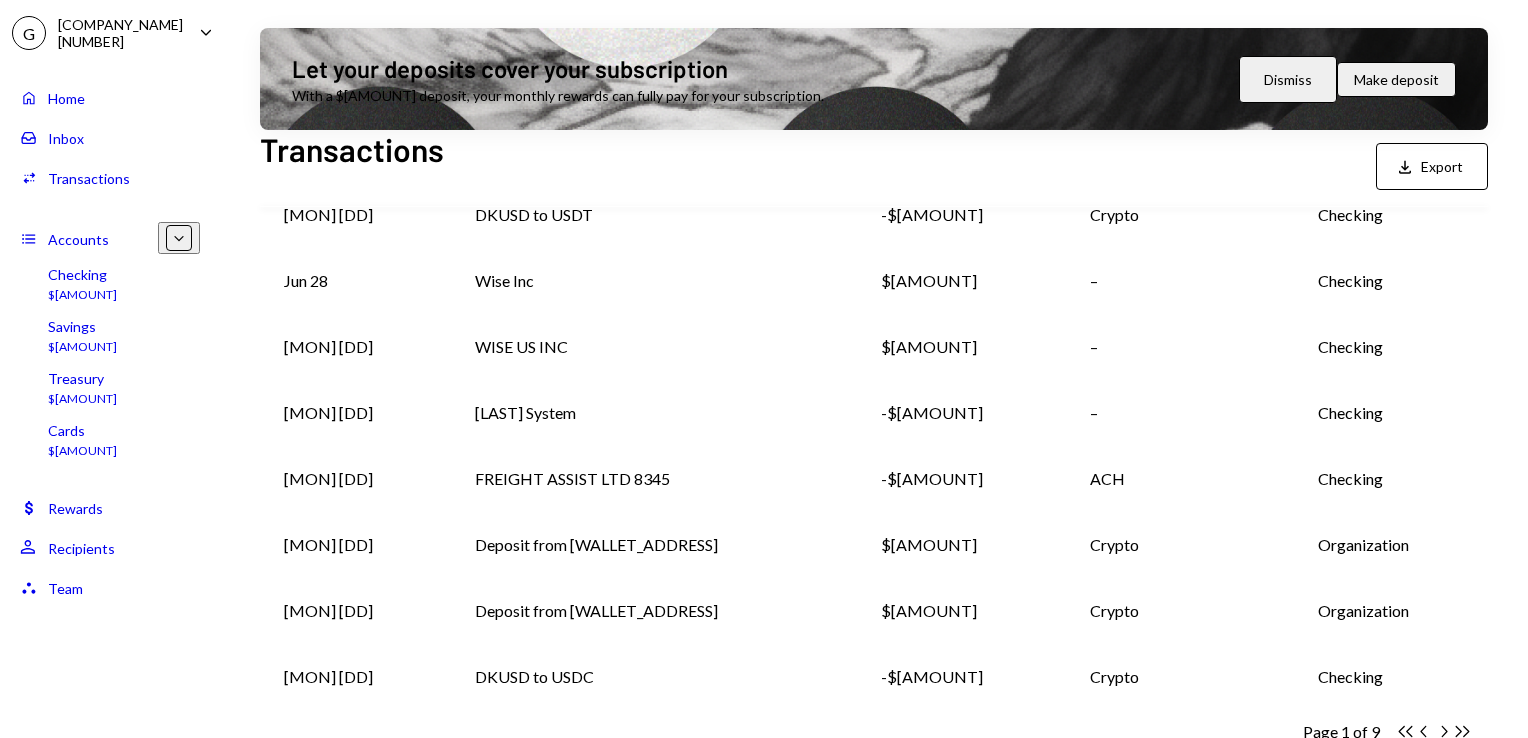 scroll, scrollTop: 400, scrollLeft: 0, axis: vertical 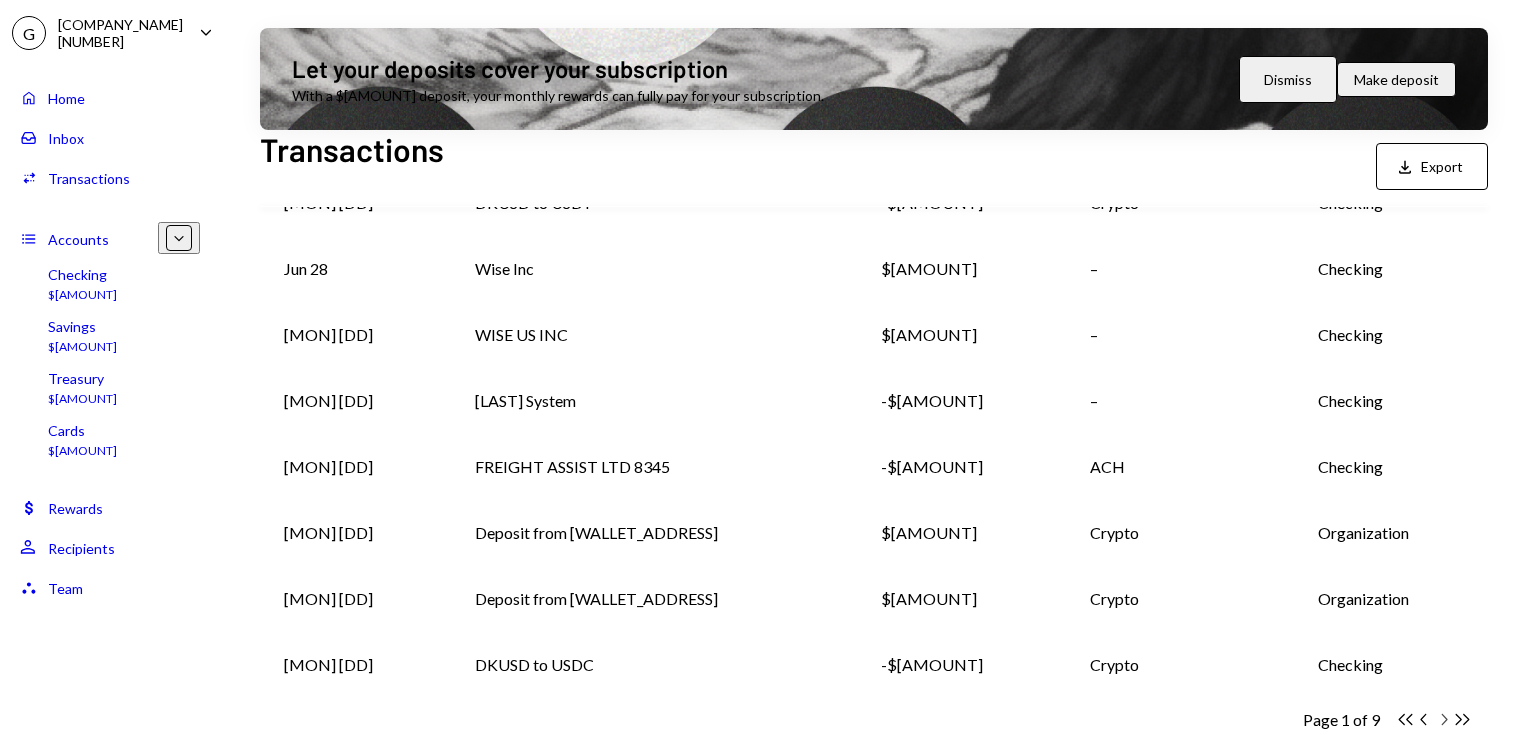 click on "Chevron Right" at bounding box center (1405, 719) 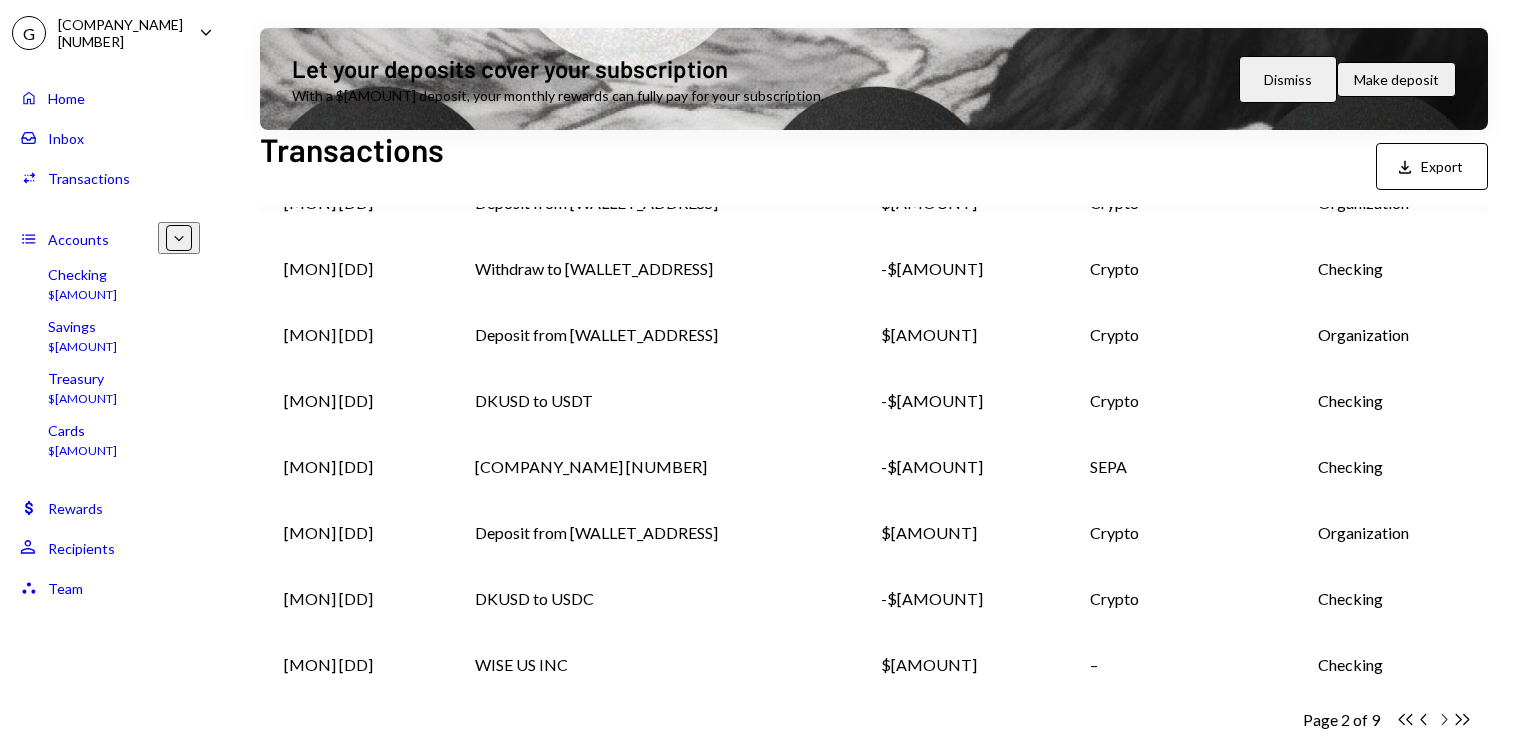 click on "Chevron Right" at bounding box center [1405, 719] 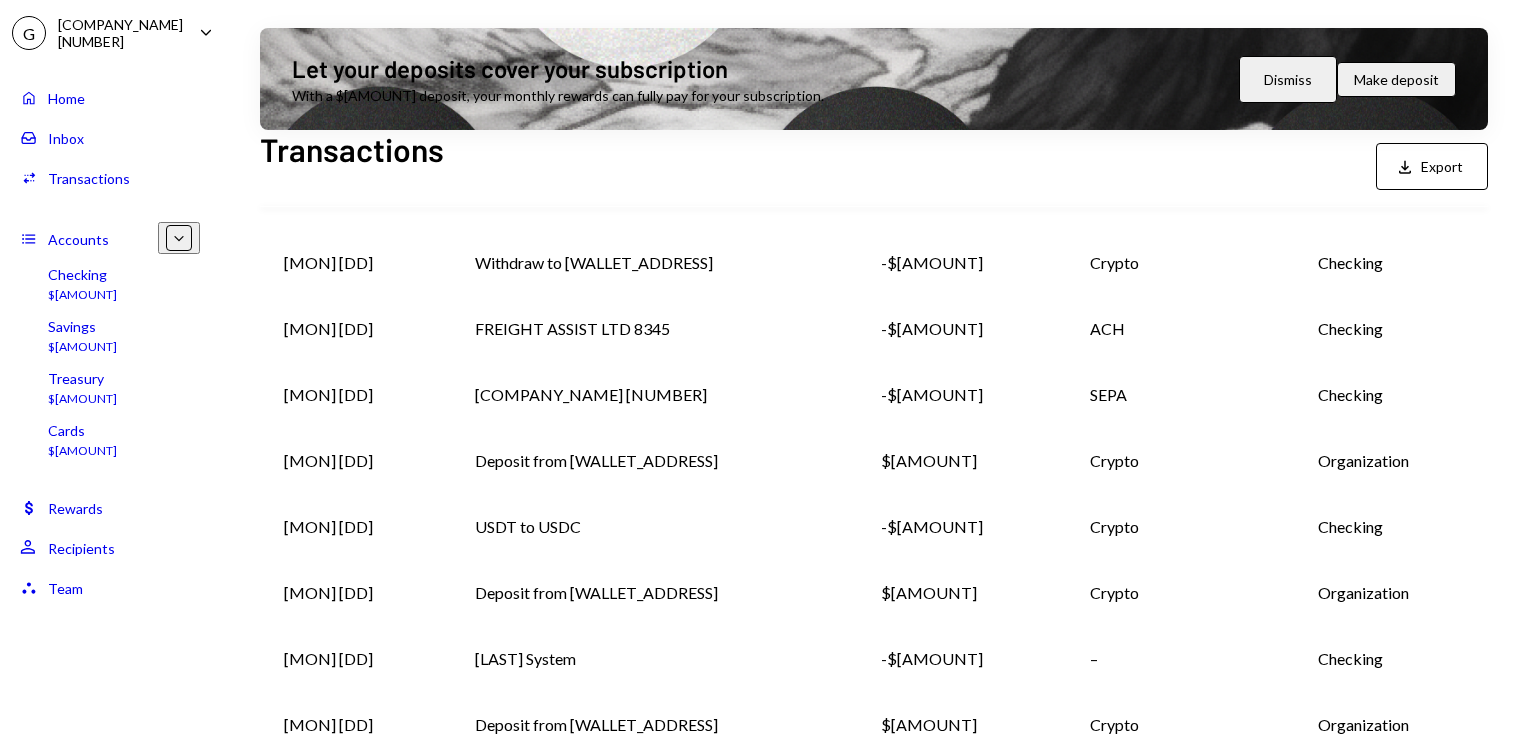 scroll, scrollTop: 400, scrollLeft: 0, axis: vertical 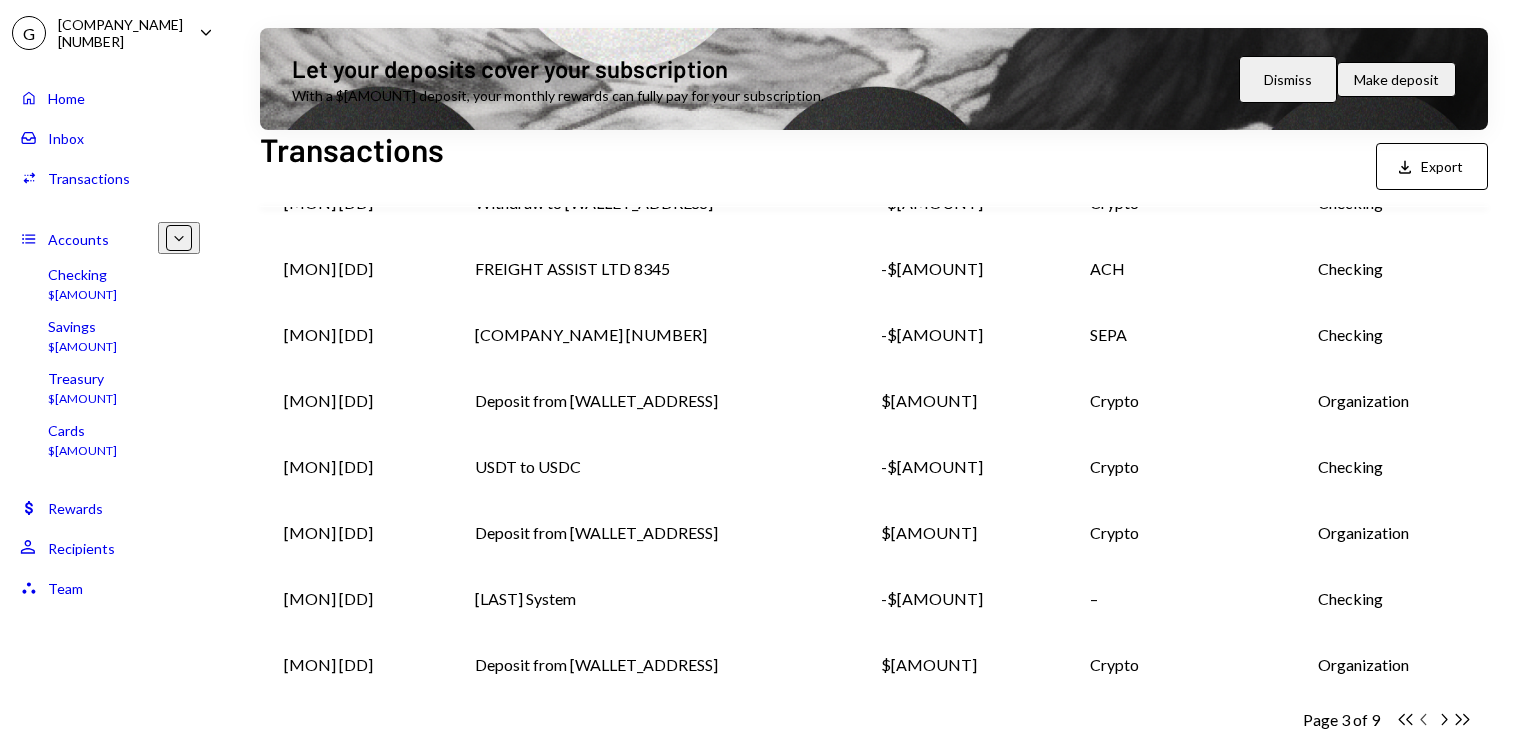 click on "Chevron Left" at bounding box center [1405, 719] 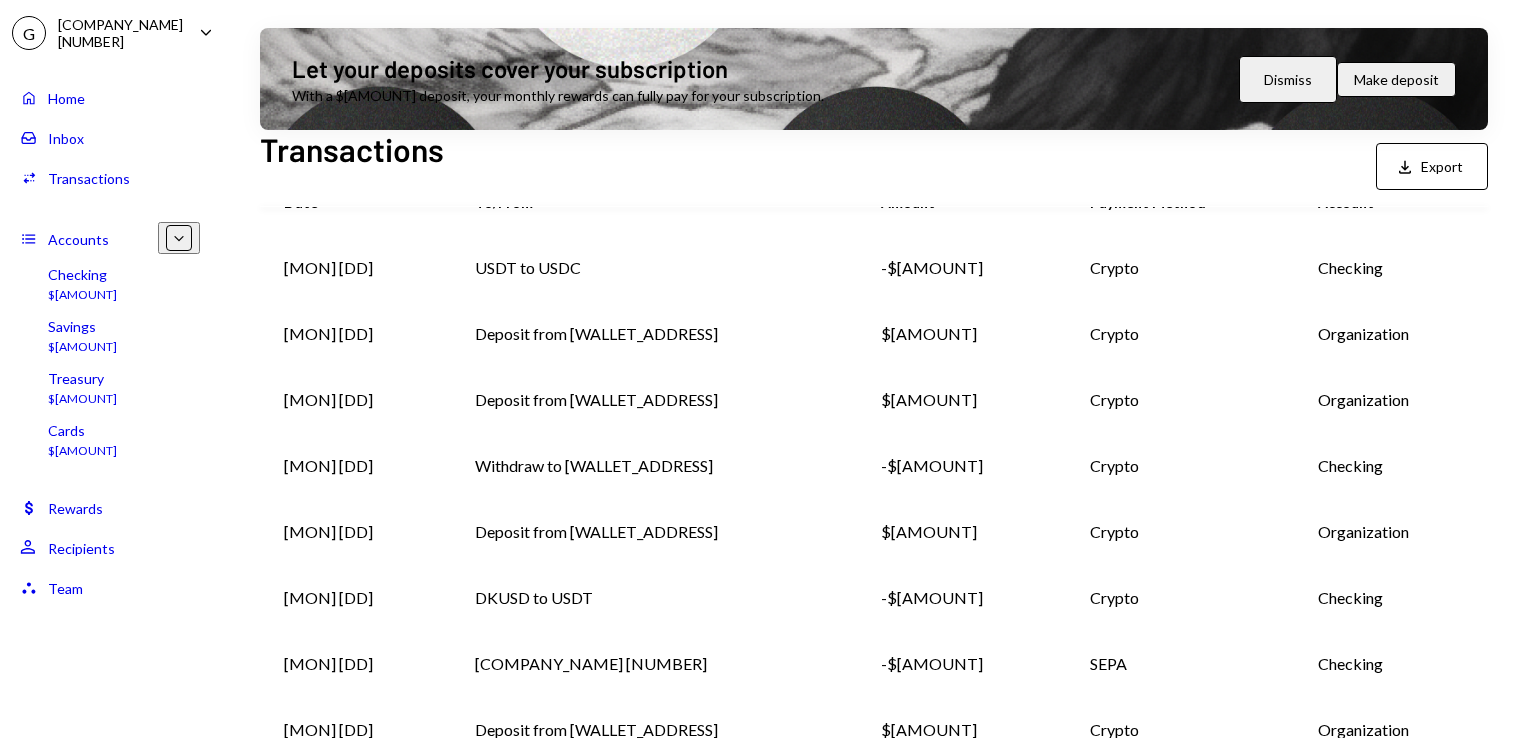 scroll, scrollTop: 190, scrollLeft: 0, axis: vertical 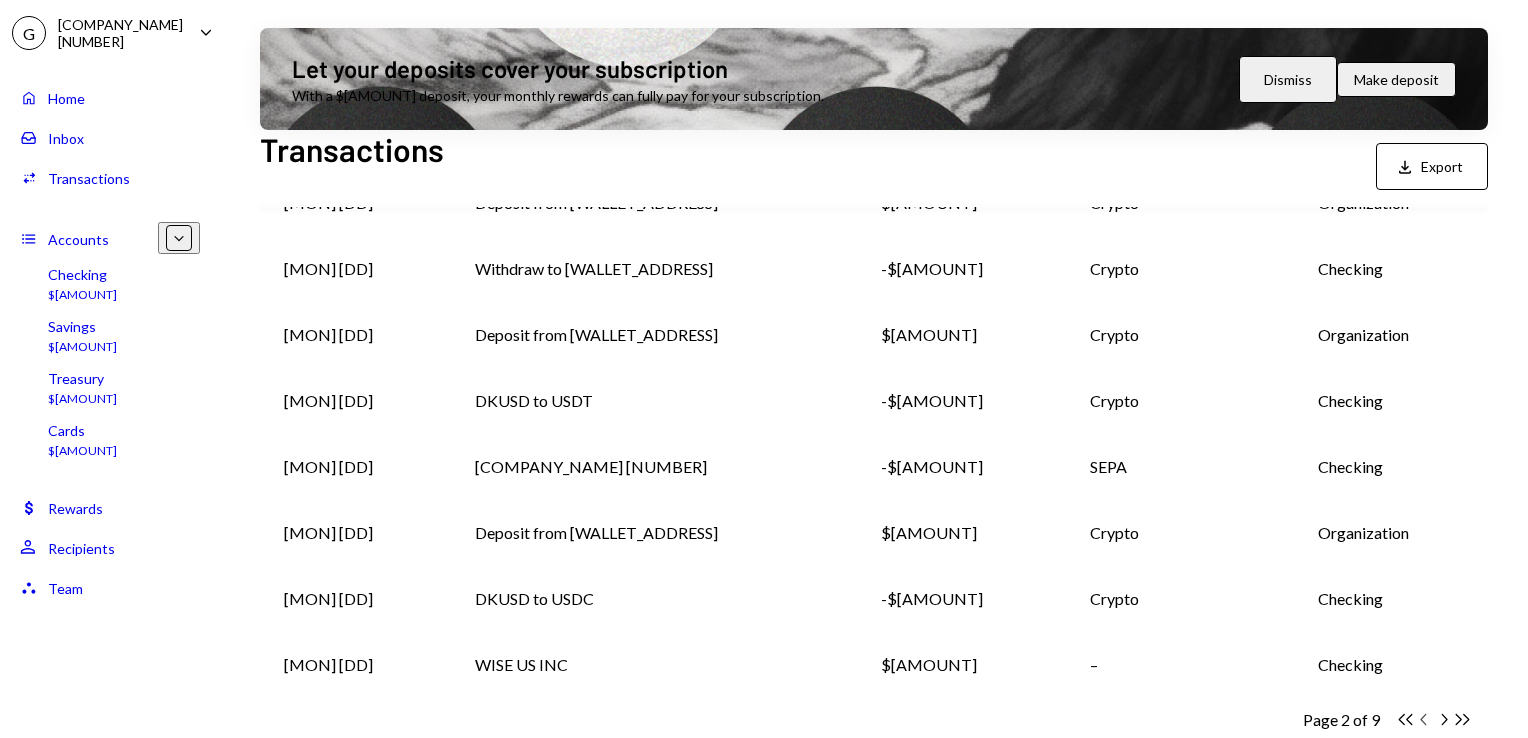 click on "Chevron Left" at bounding box center (1405, 719) 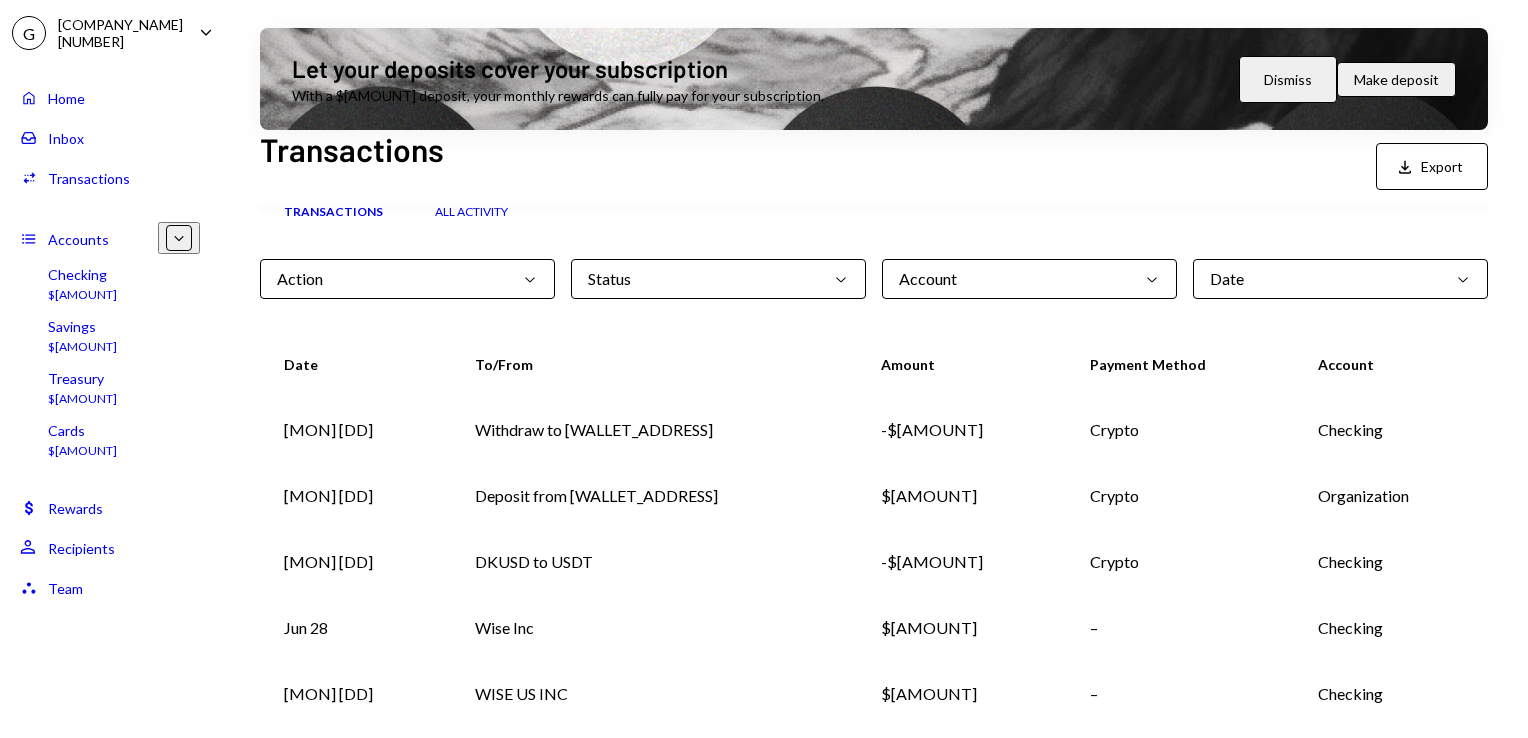 scroll, scrollTop: 400, scrollLeft: 0, axis: vertical 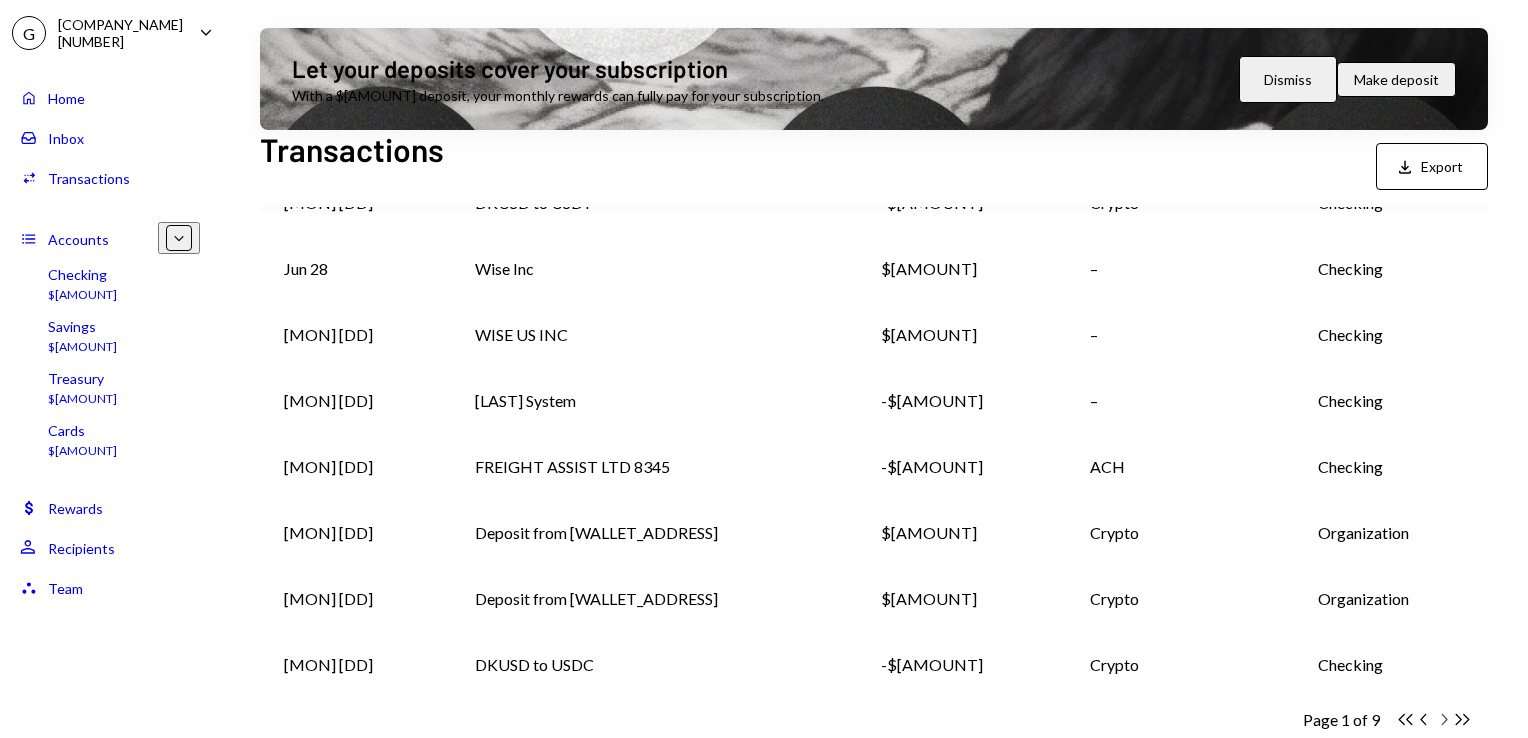 click on "Chevron Right" at bounding box center [1405, 719] 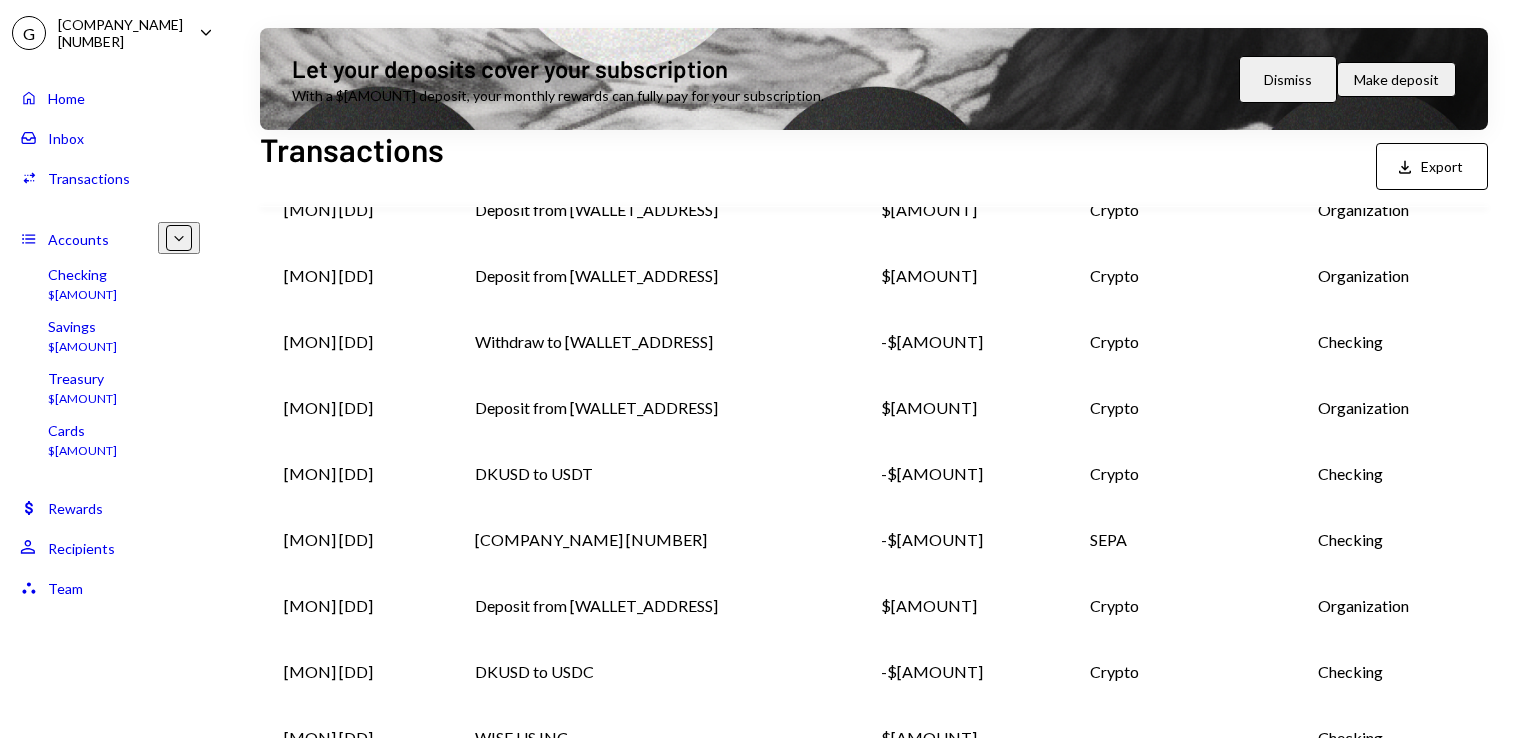 scroll, scrollTop: 400, scrollLeft: 0, axis: vertical 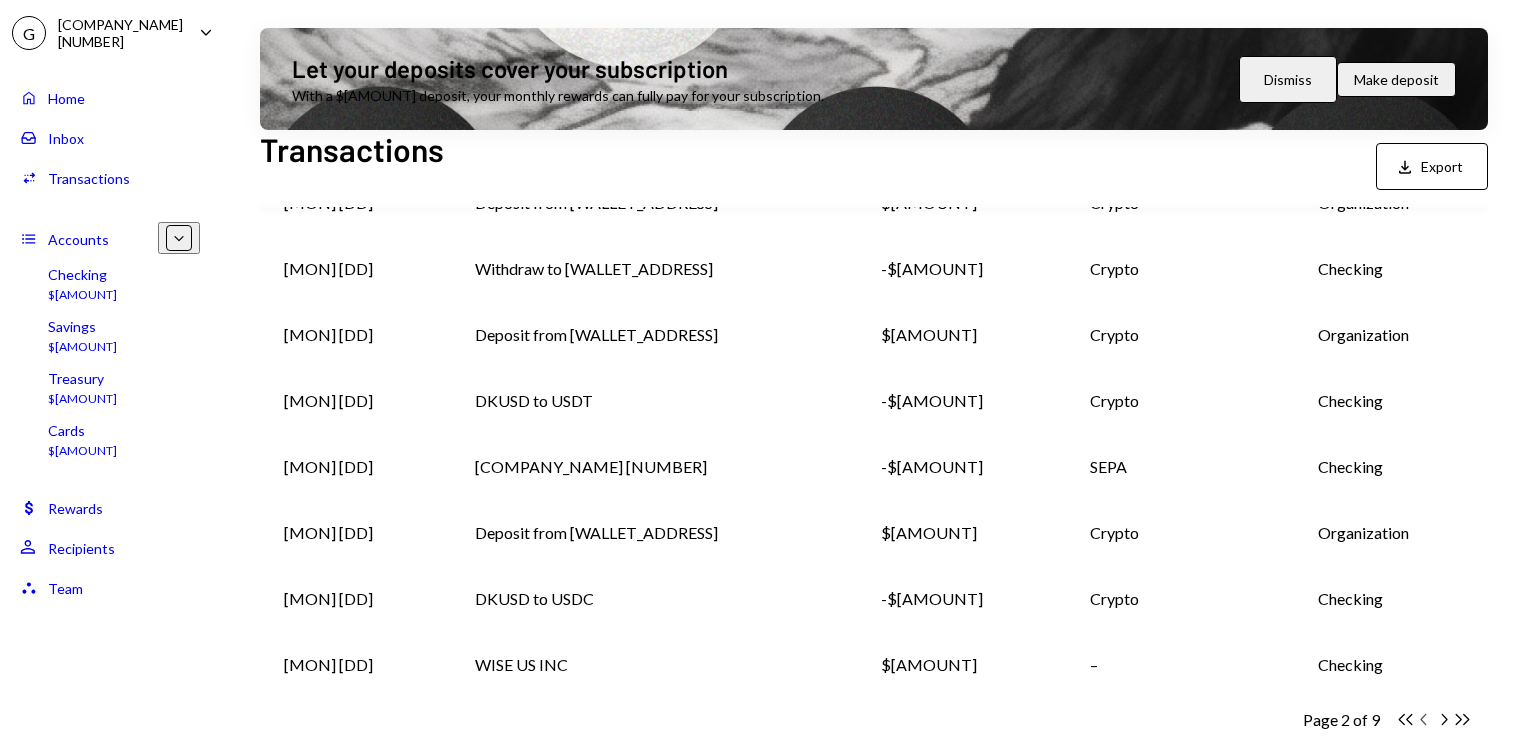 click on "Chevron Left" at bounding box center (1405, 719) 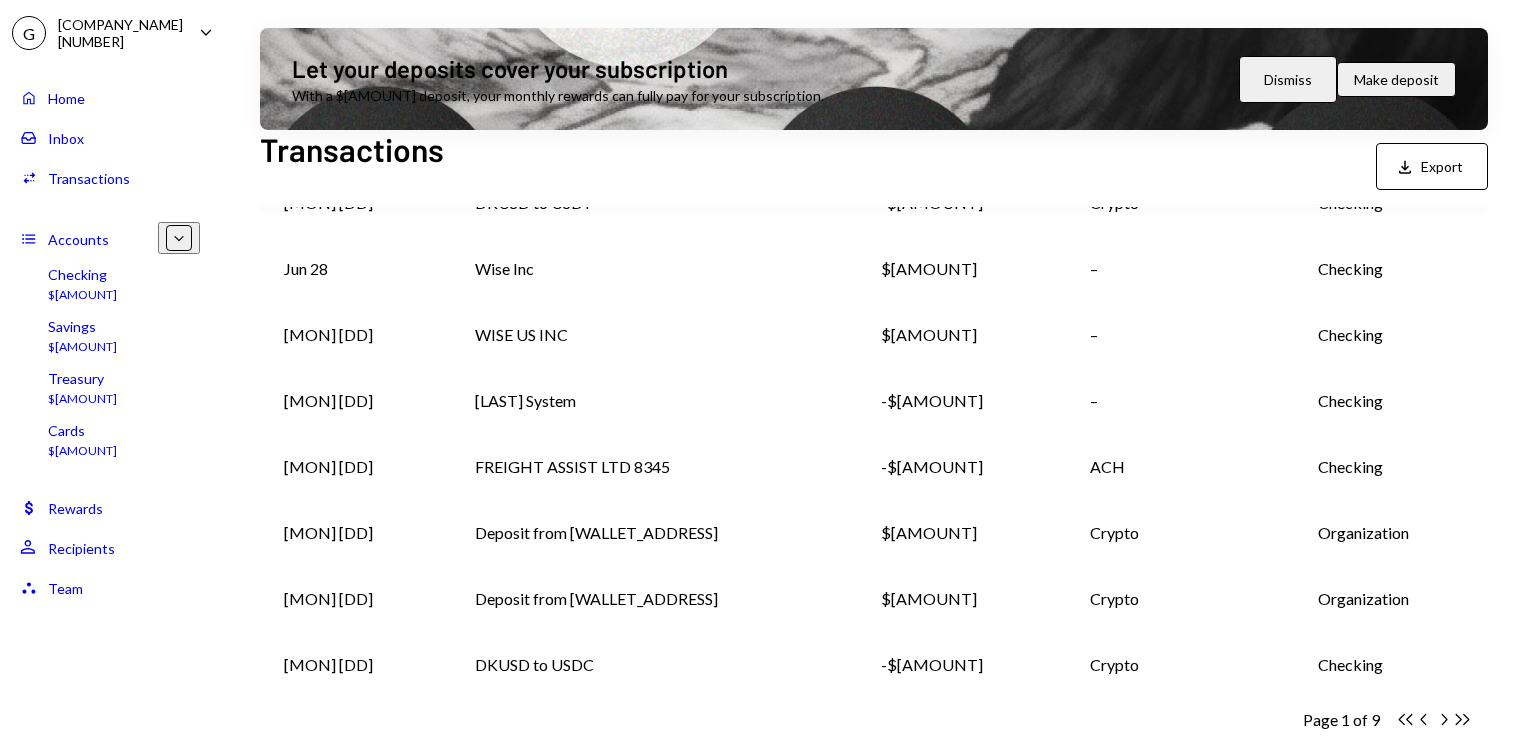 click on "Home Home" at bounding box center [110, 98] 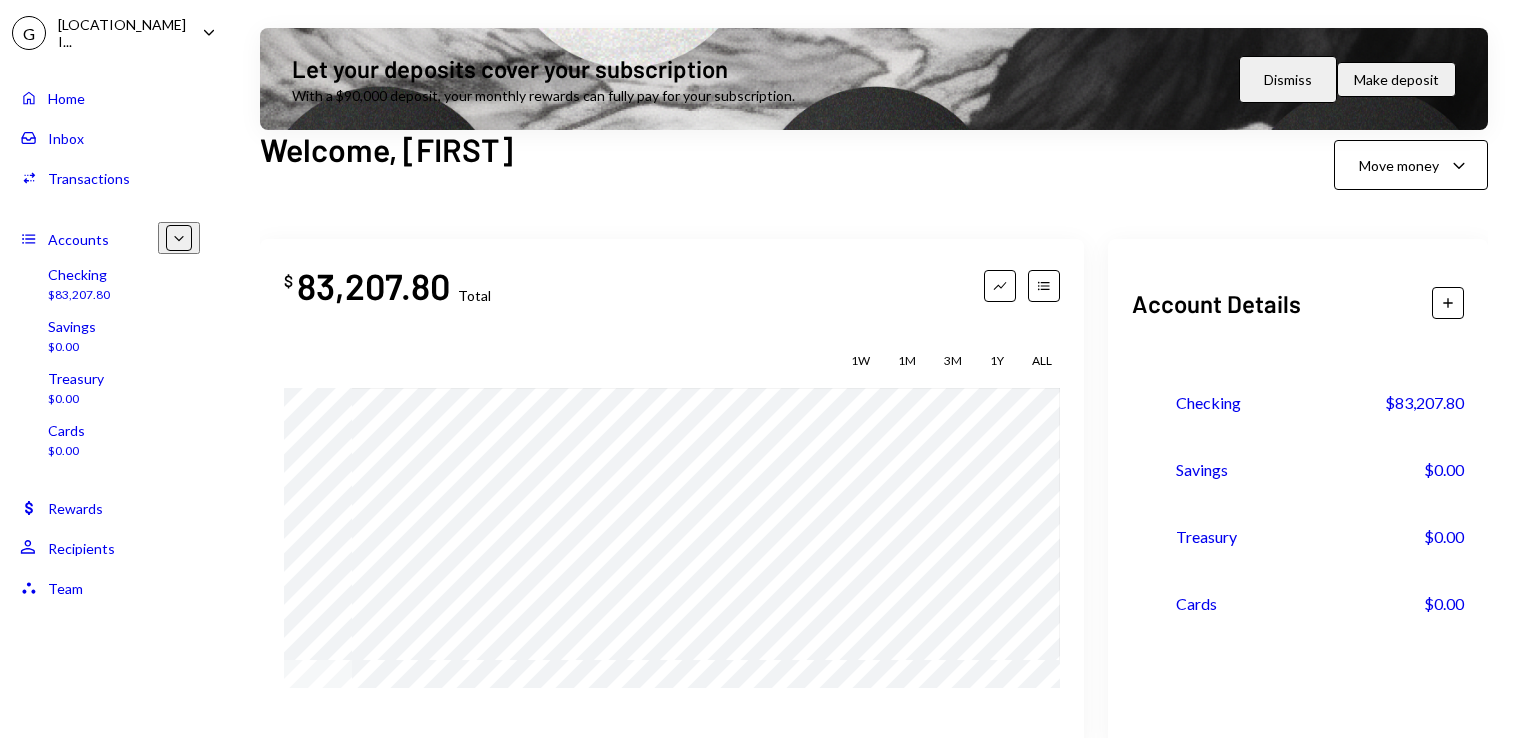 scroll, scrollTop: 0, scrollLeft: 0, axis: both 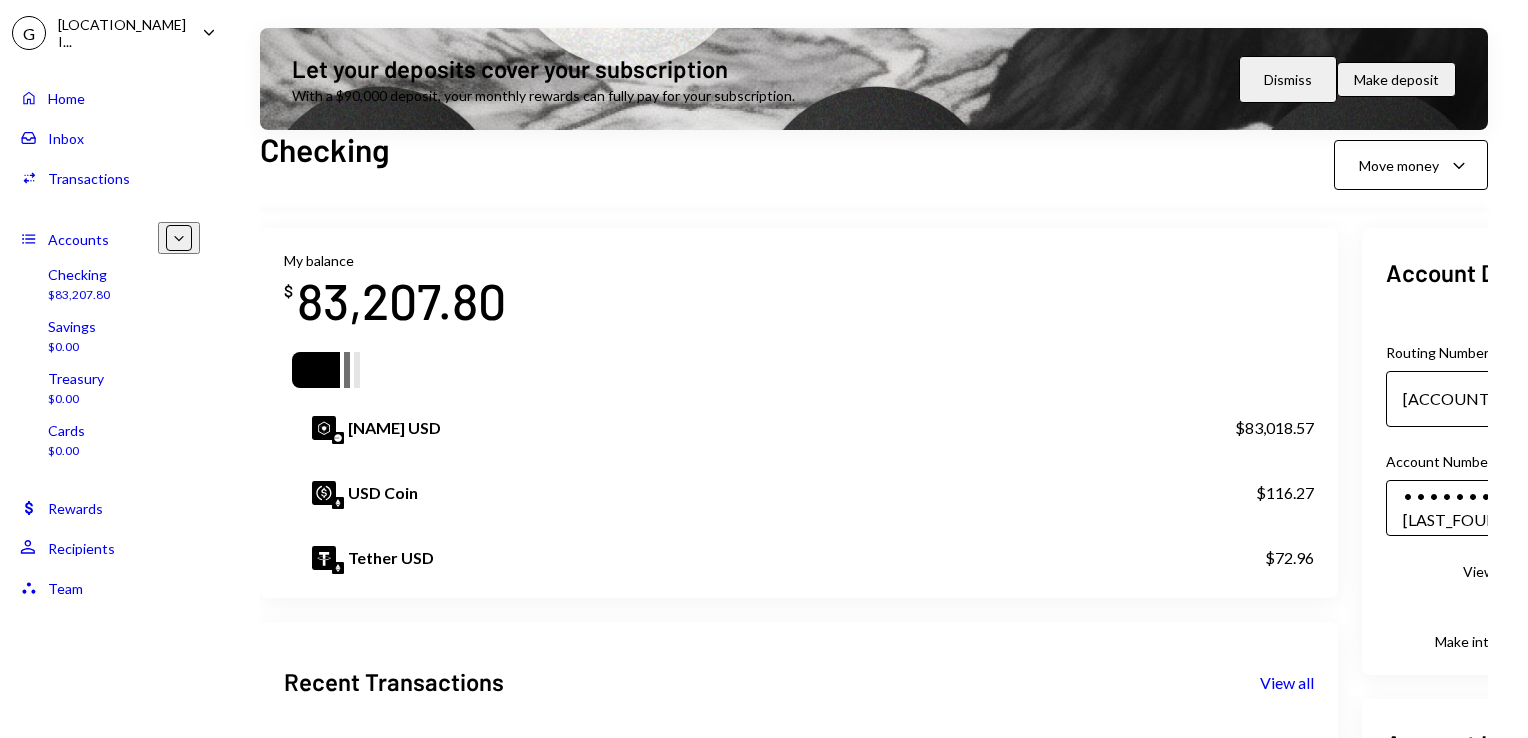 click on "USD Coin" at bounding box center [739, 428] 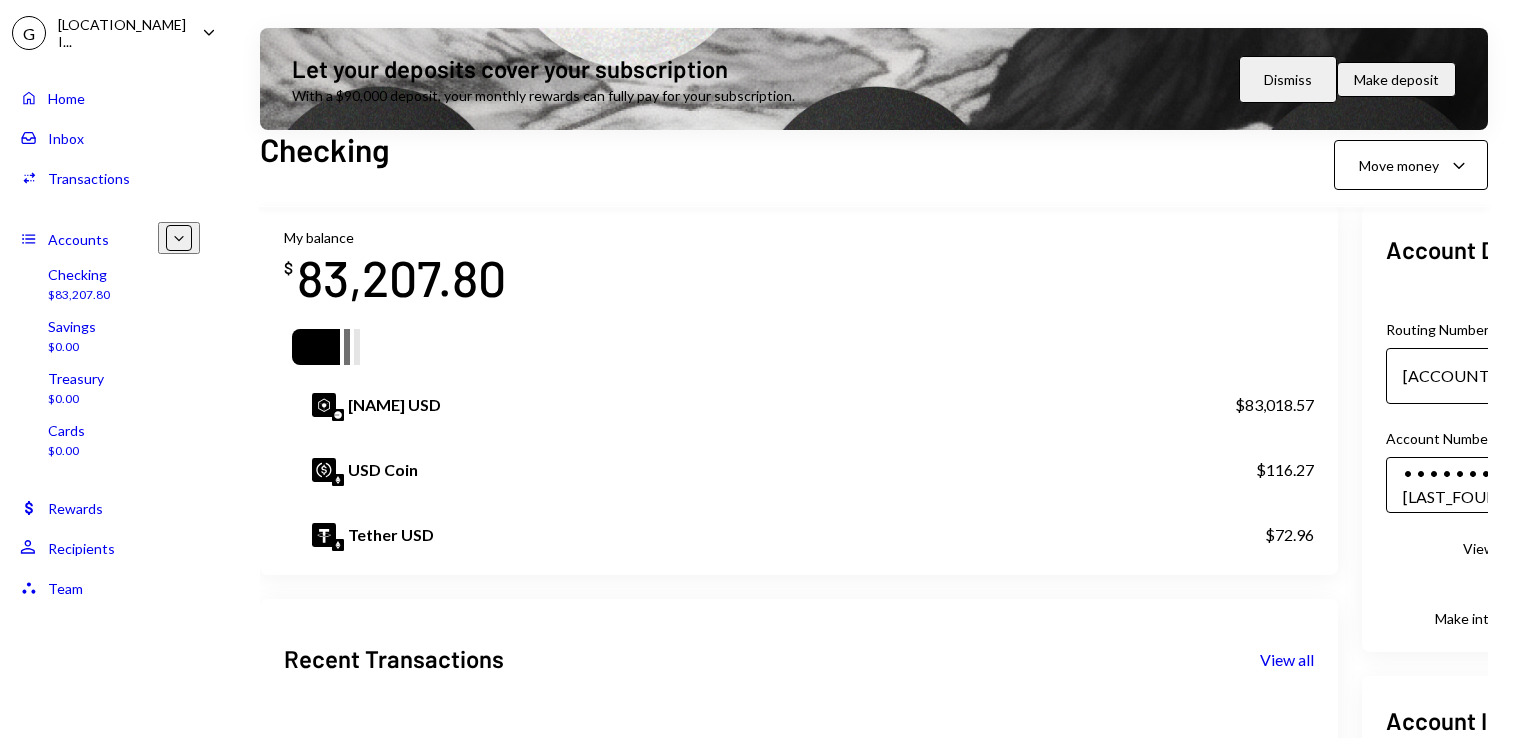 scroll, scrollTop: 94, scrollLeft: 0, axis: vertical 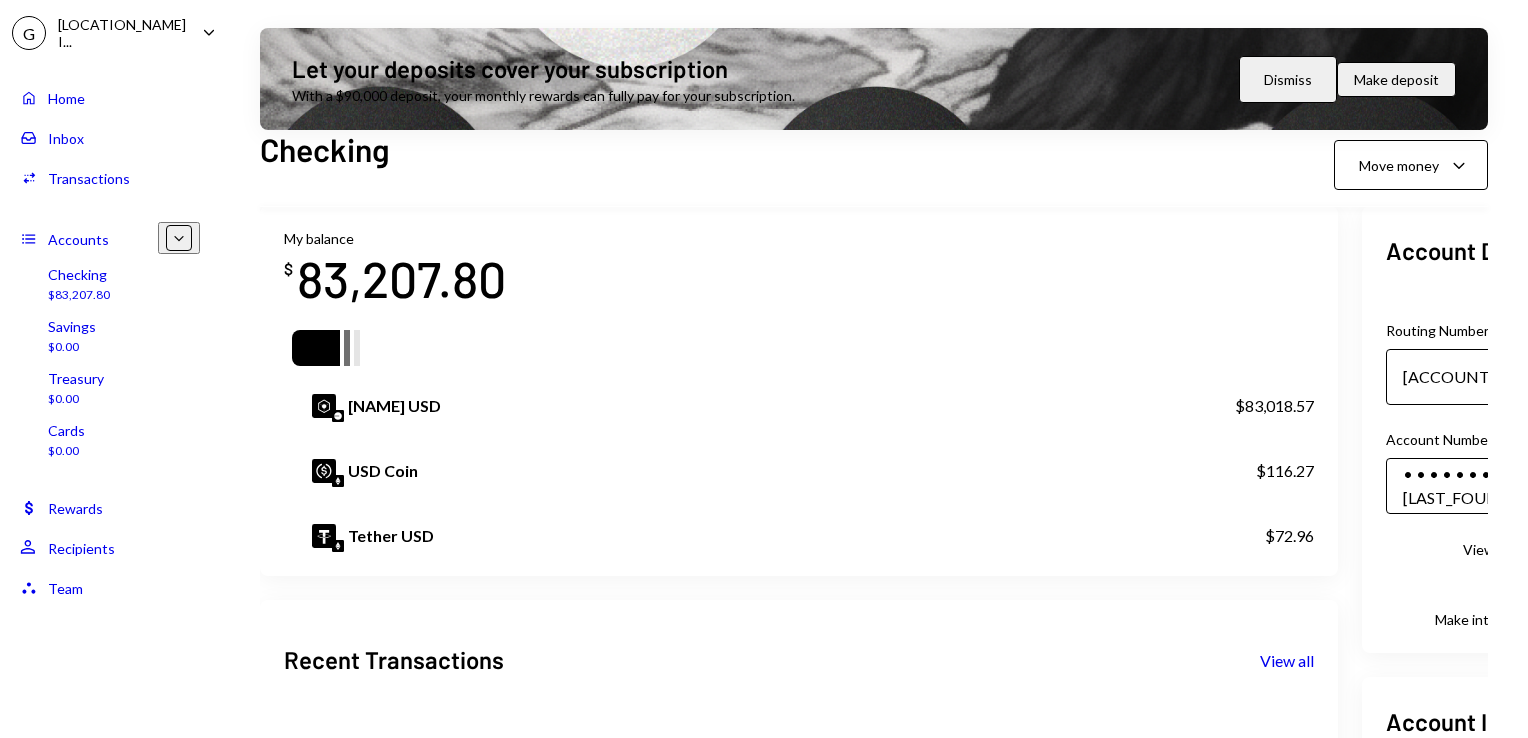 click on "Rewards" at bounding box center (75, 508) 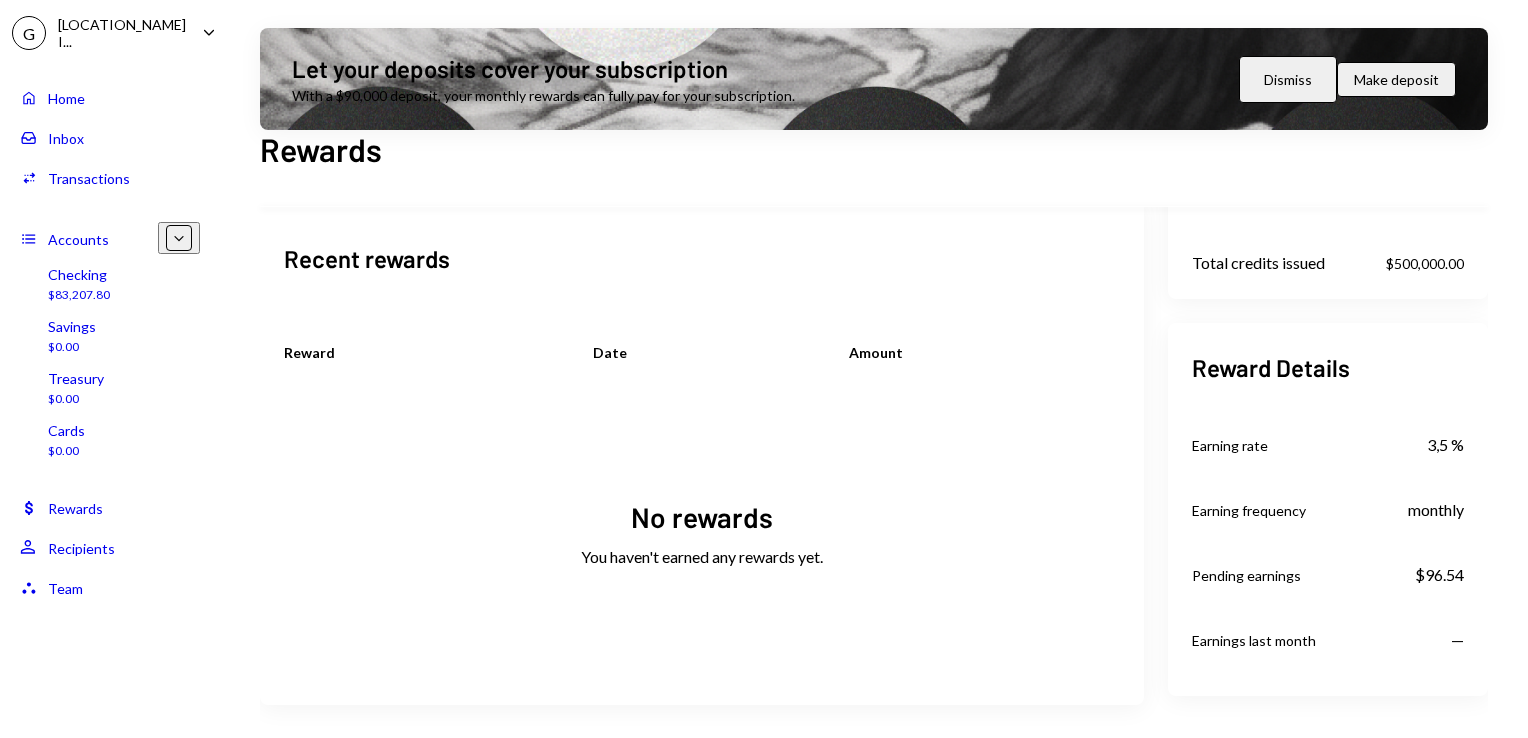 scroll, scrollTop: 0, scrollLeft: 0, axis: both 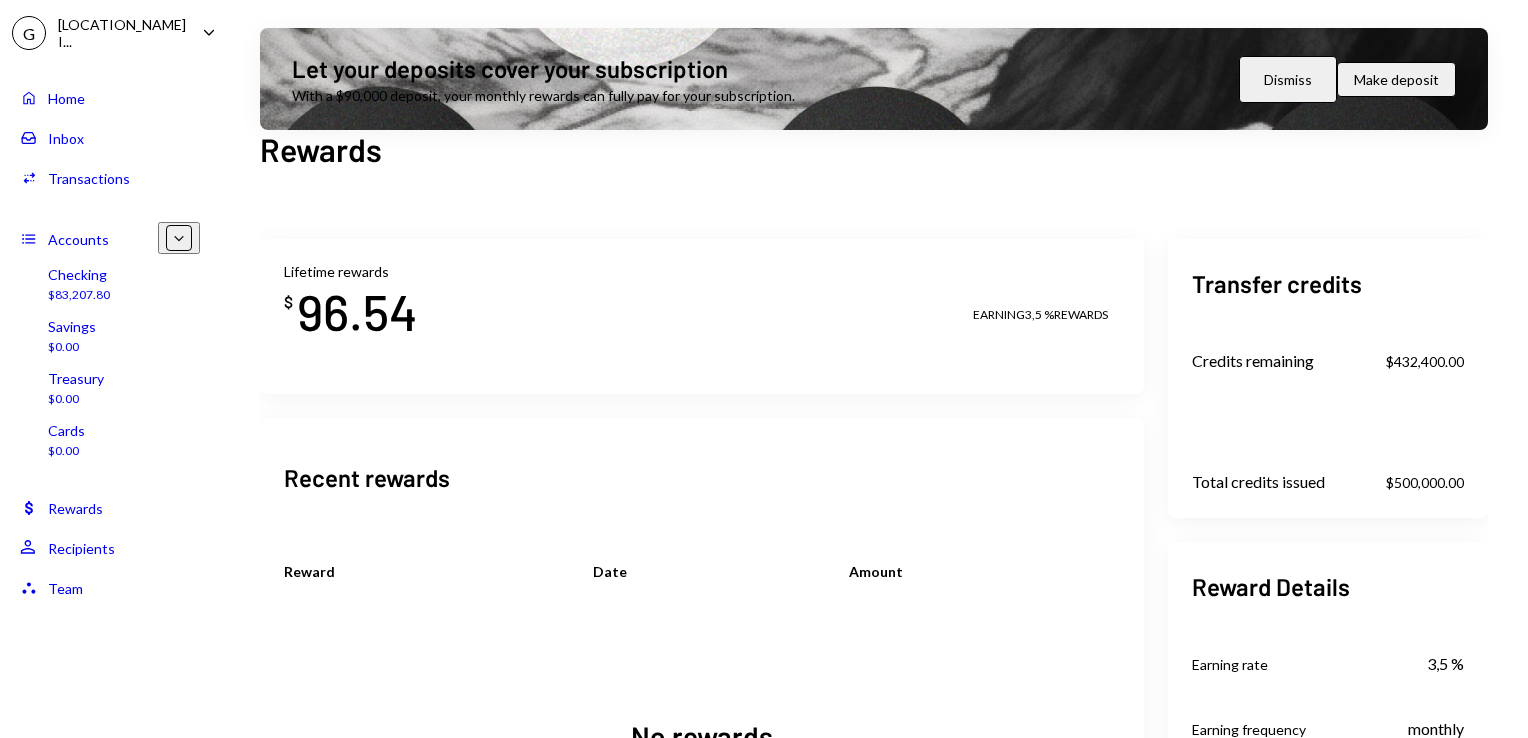 click on "Checking" at bounding box center [79, 274] 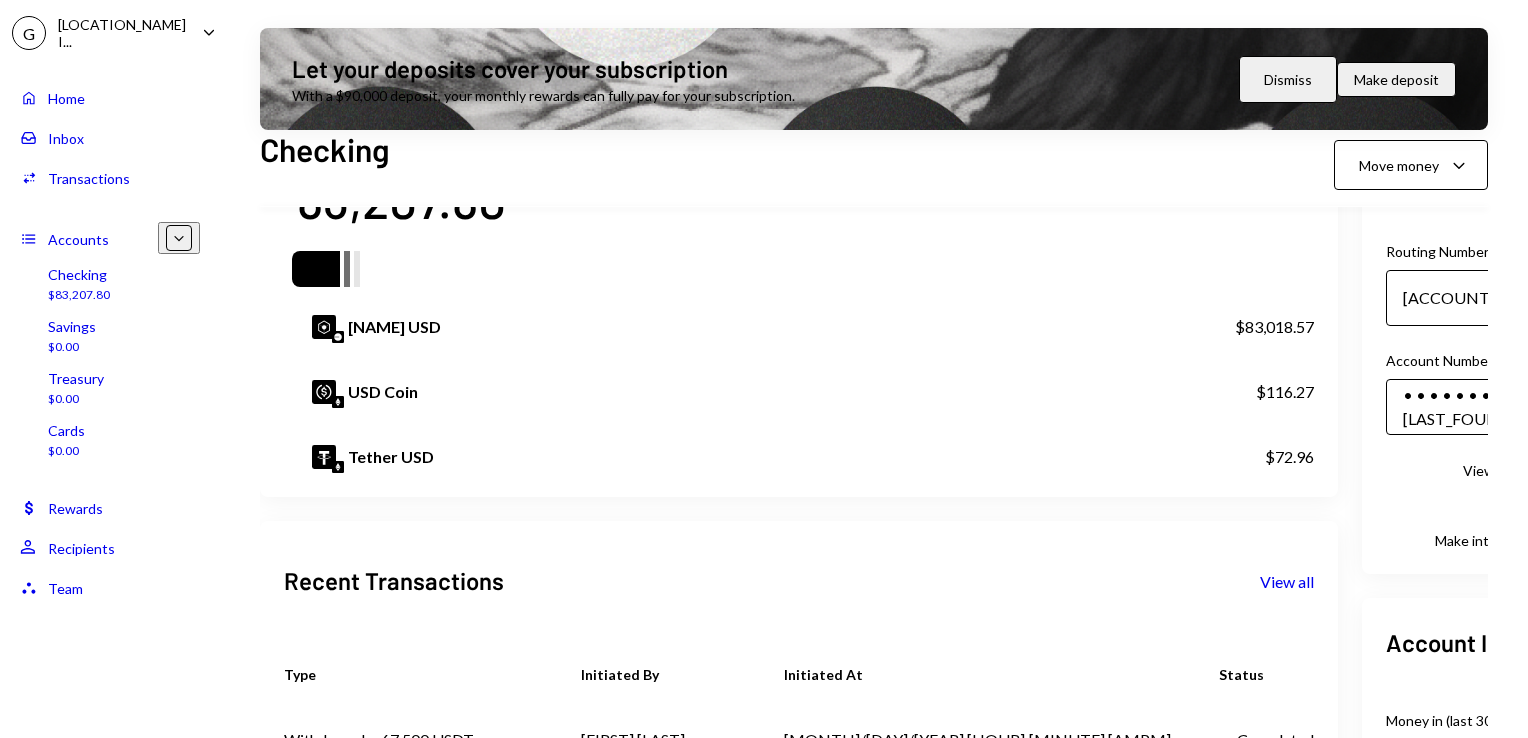 scroll, scrollTop: 137, scrollLeft: 0, axis: vertical 